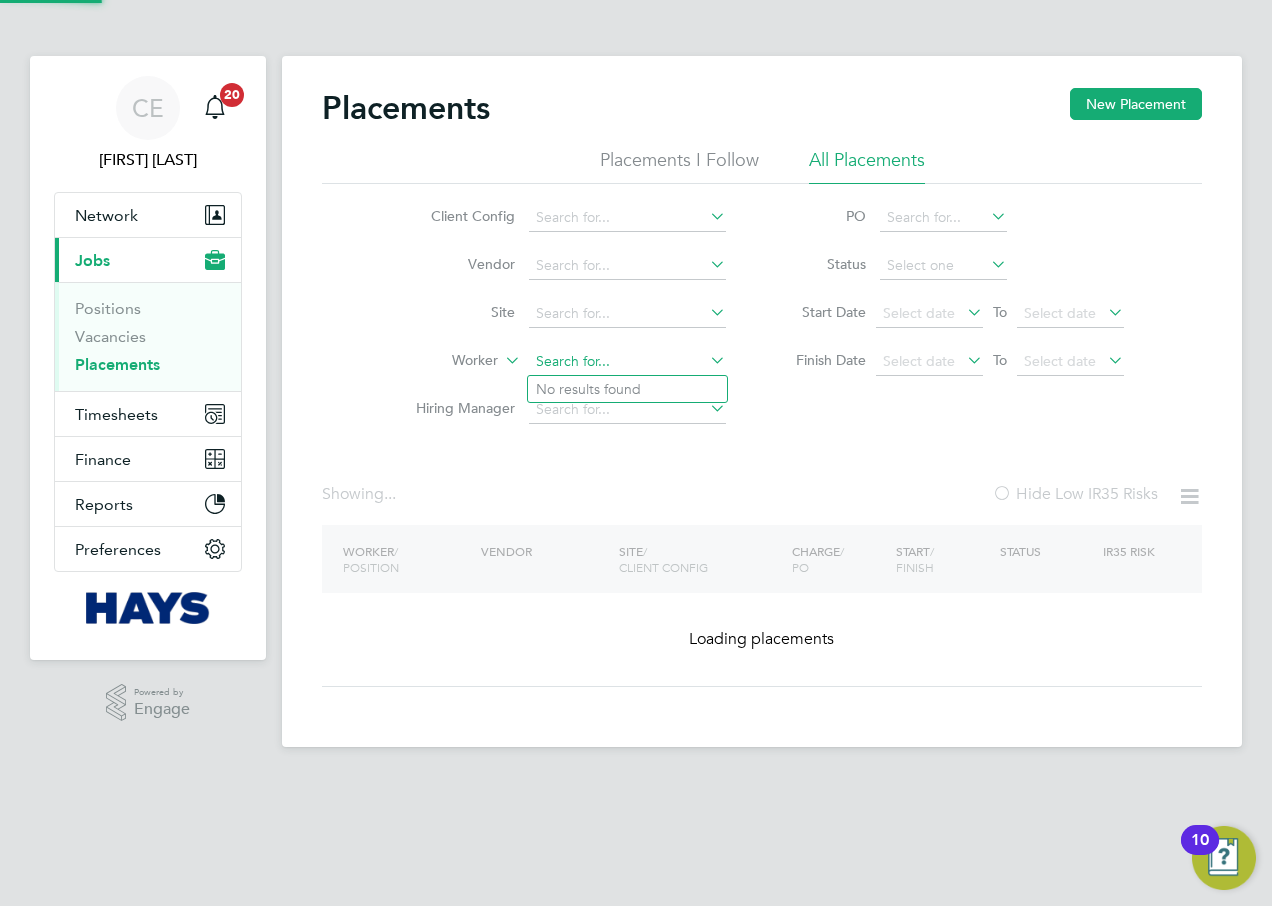 scroll, scrollTop: 0, scrollLeft: 0, axis: both 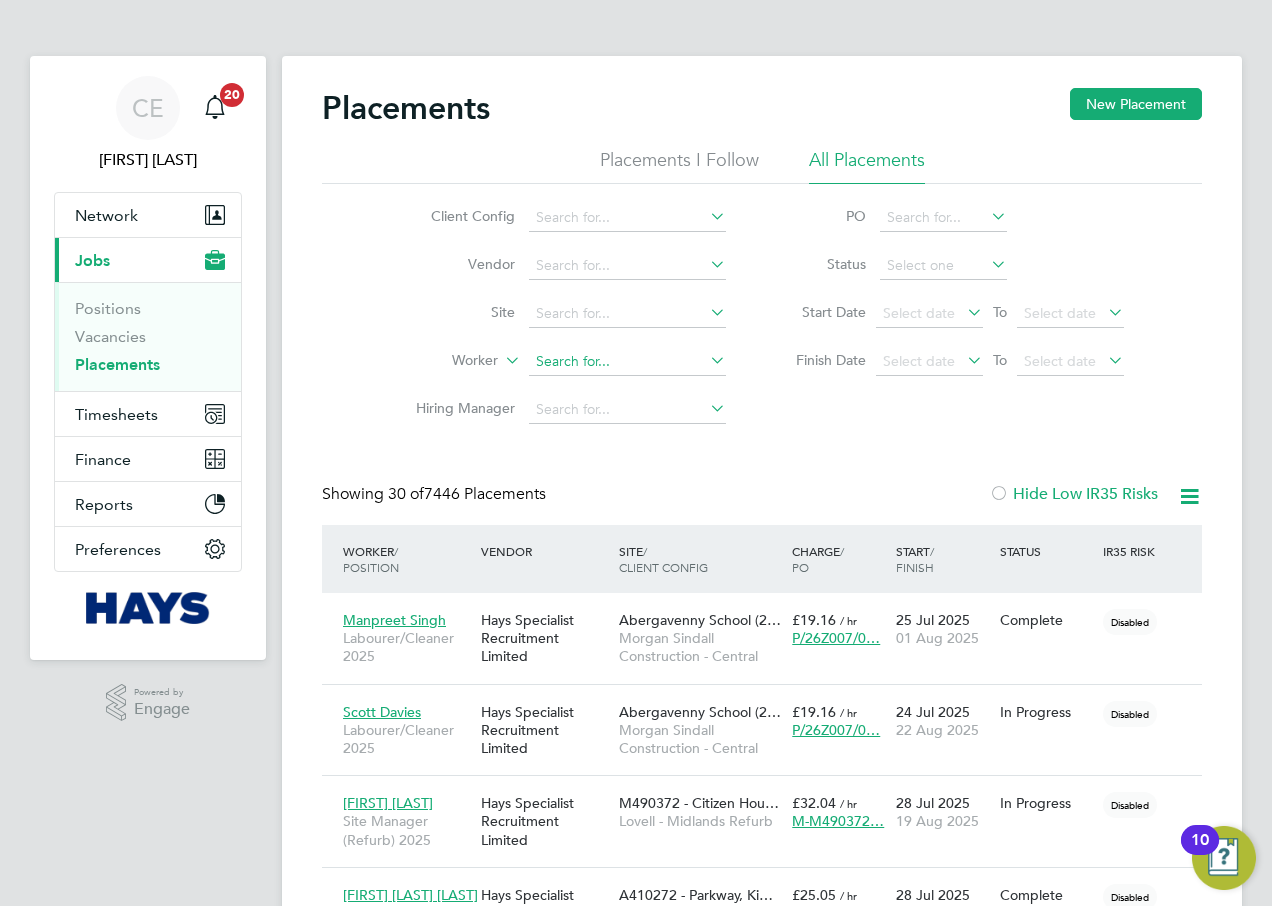 click 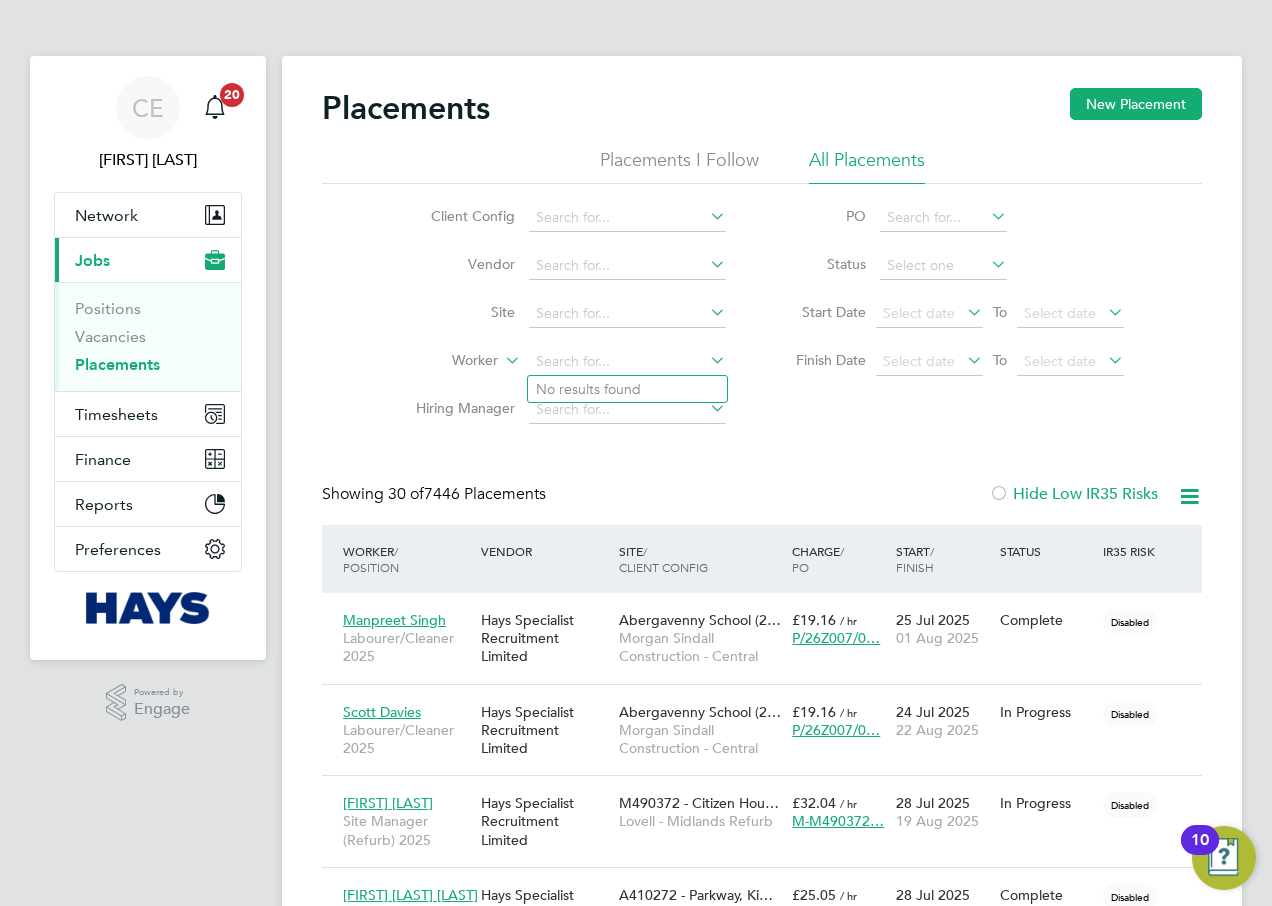 click on "Current page:   Jobs" at bounding box center (148, 260) 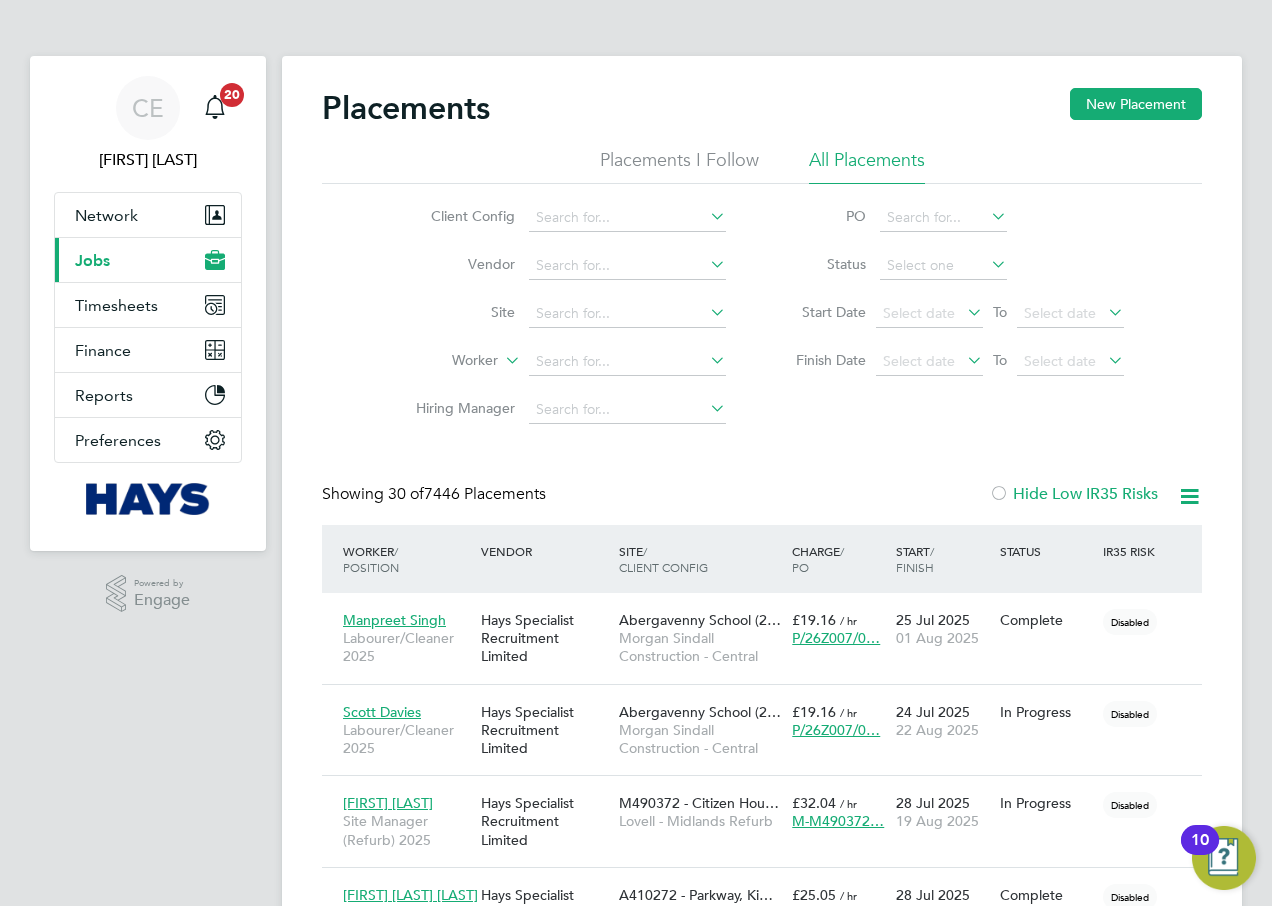click on "Jobs" at bounding box center [92, 260] 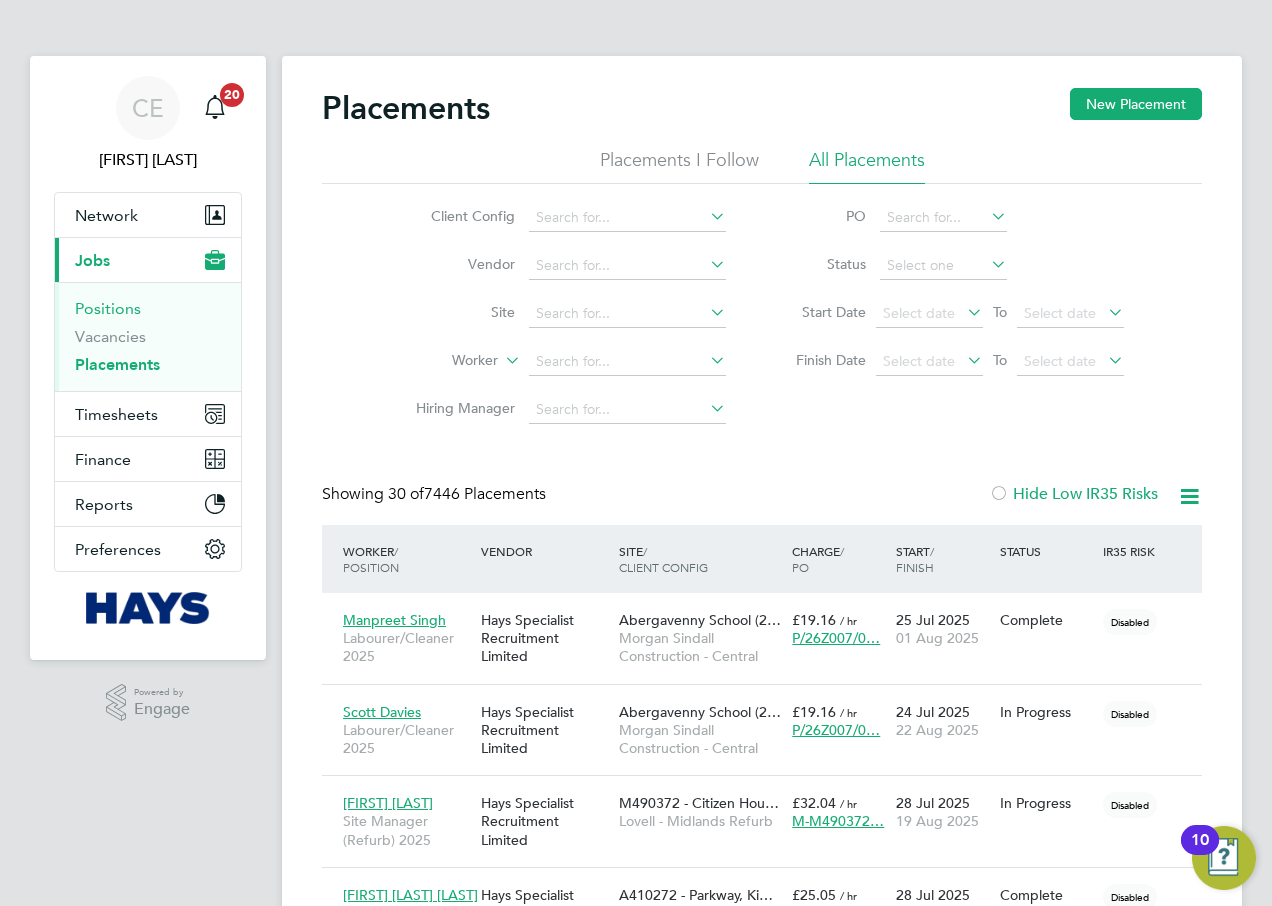 click on "Positions" at bounding box center [108, 308] 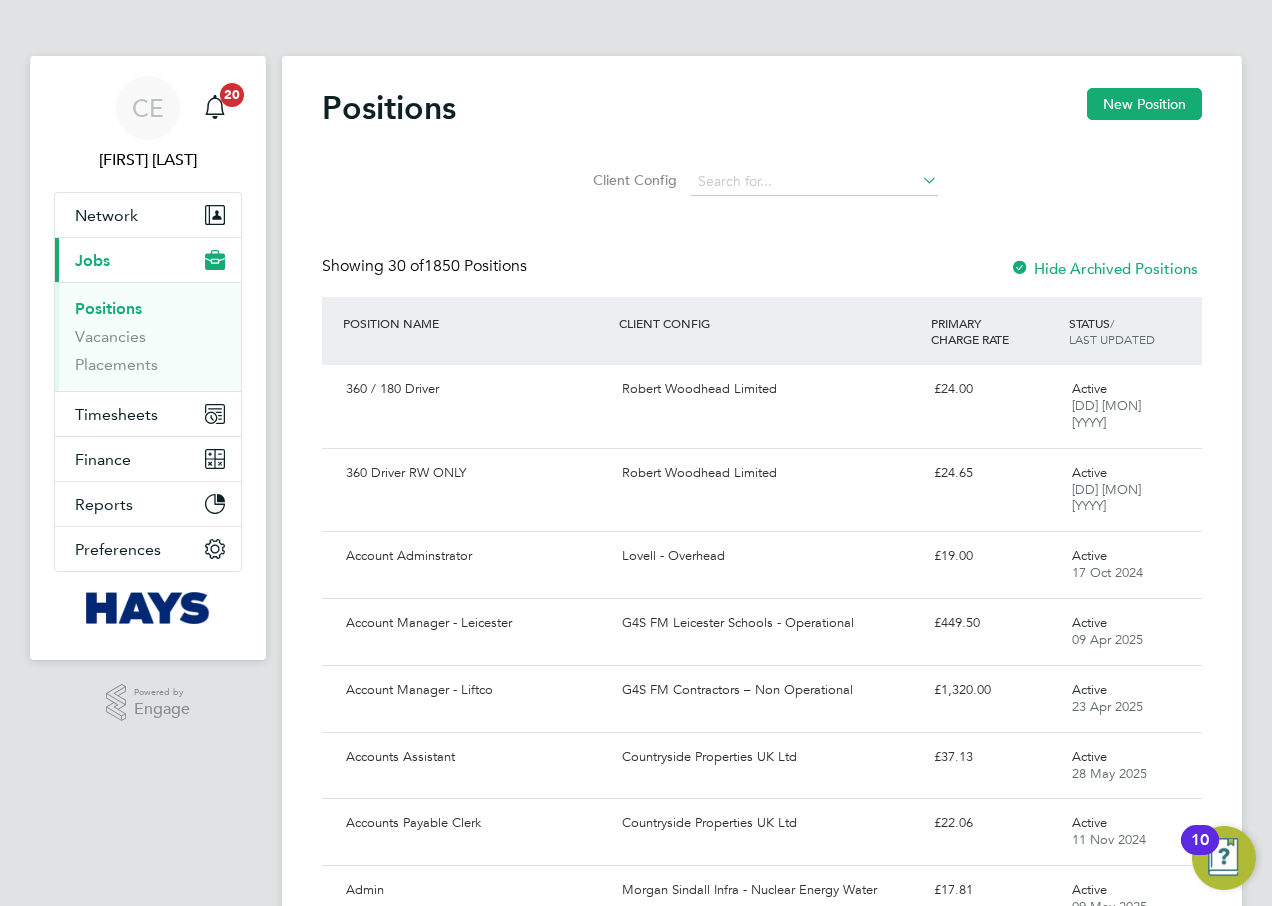 click on "Current page:   Jobs" at bounding box center [148, 260] 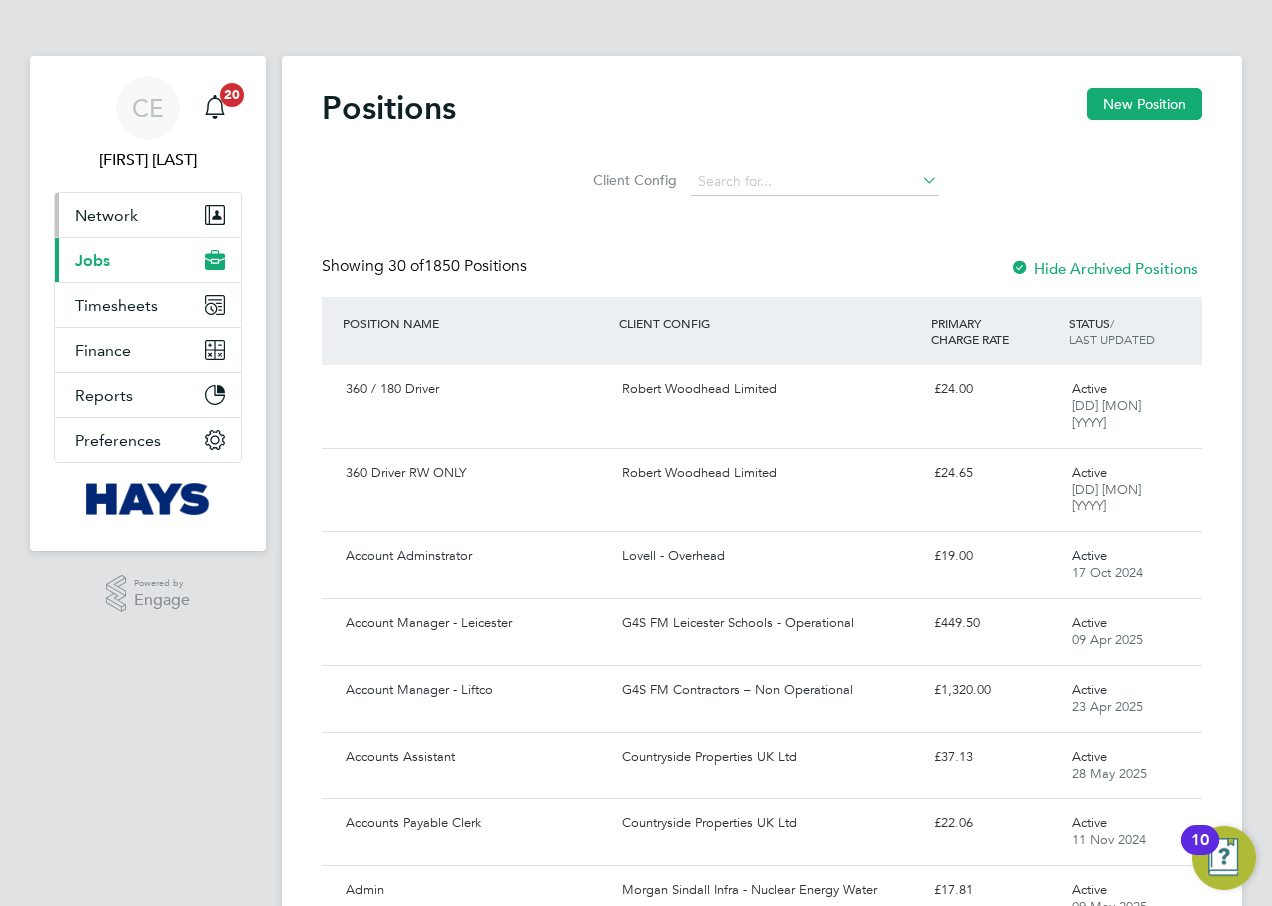 click on "Network" at bounding box center [106, 215] 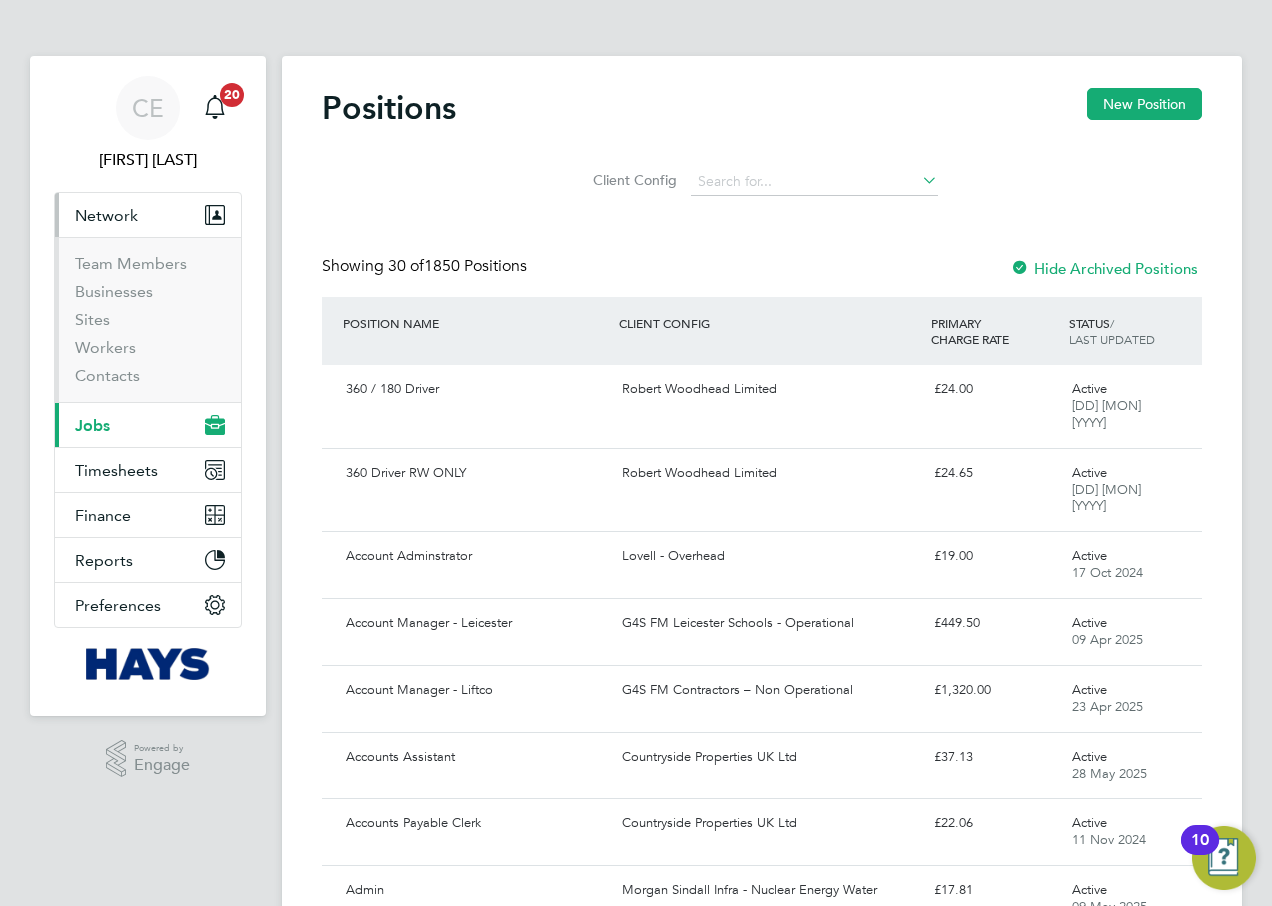 click on "Current page:   Jobs" at bounding box center (148, 425) 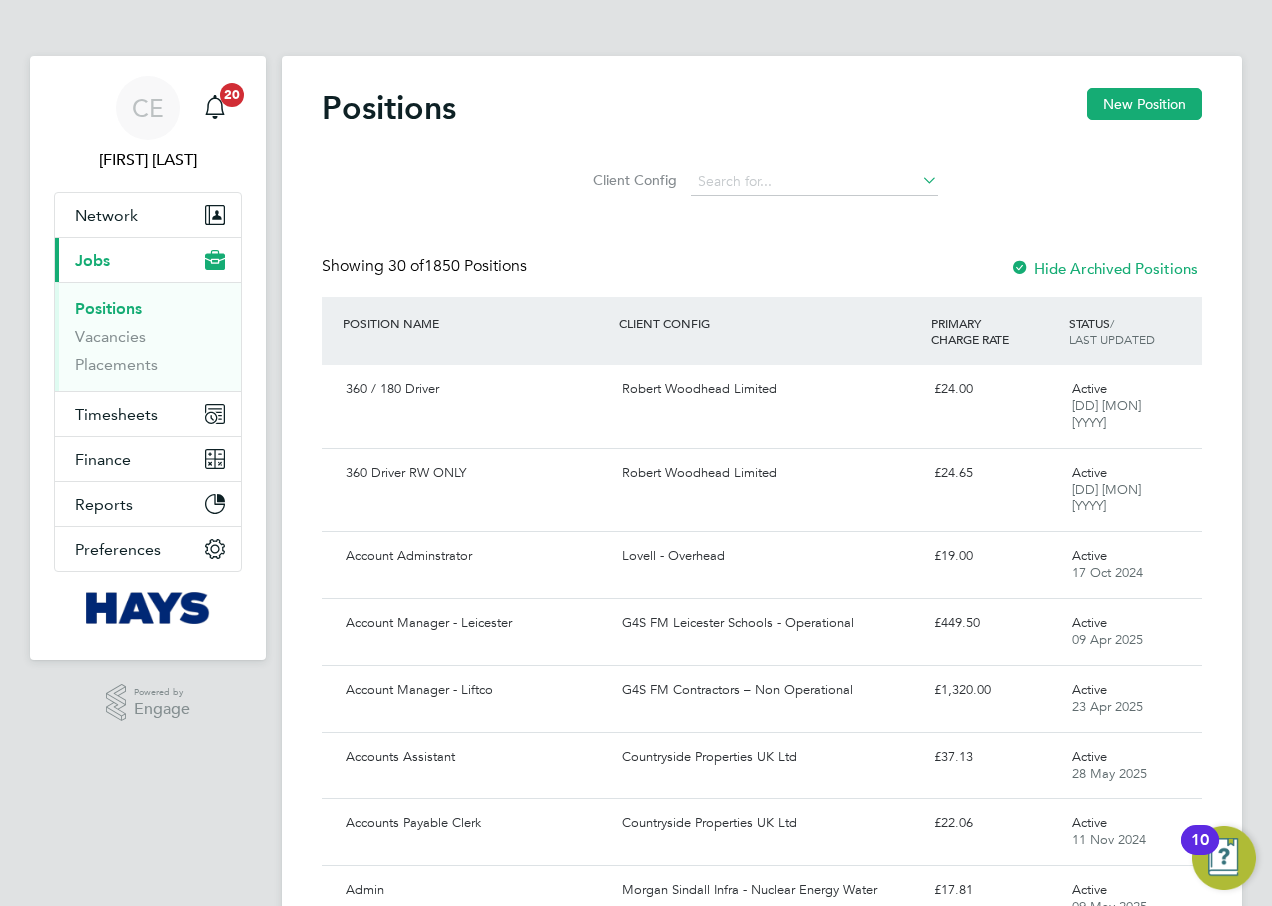 click on "Positions   Vacancies   Placements" at bounding box center [148, 336] 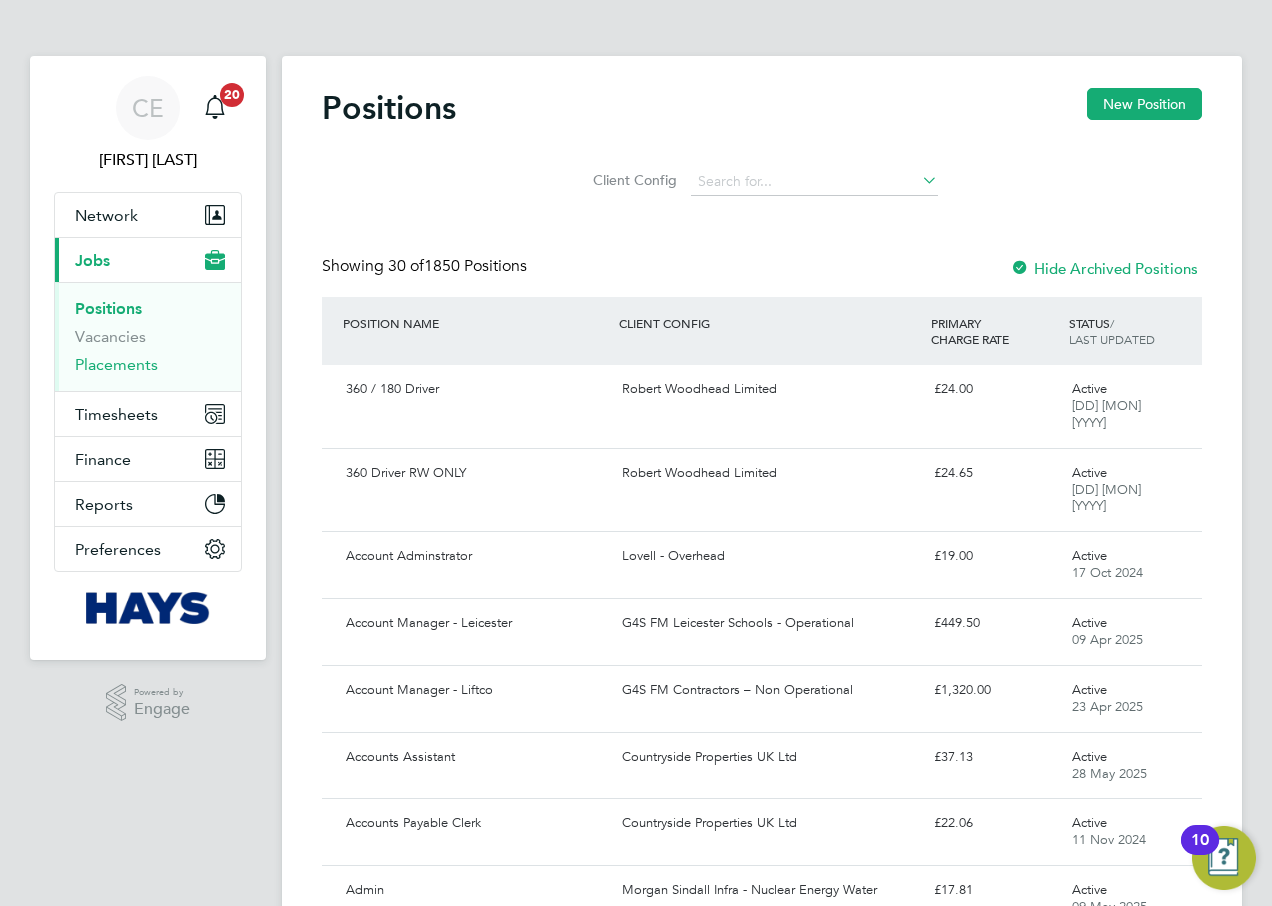 click on "Placements" at bounding box center [116, 364] 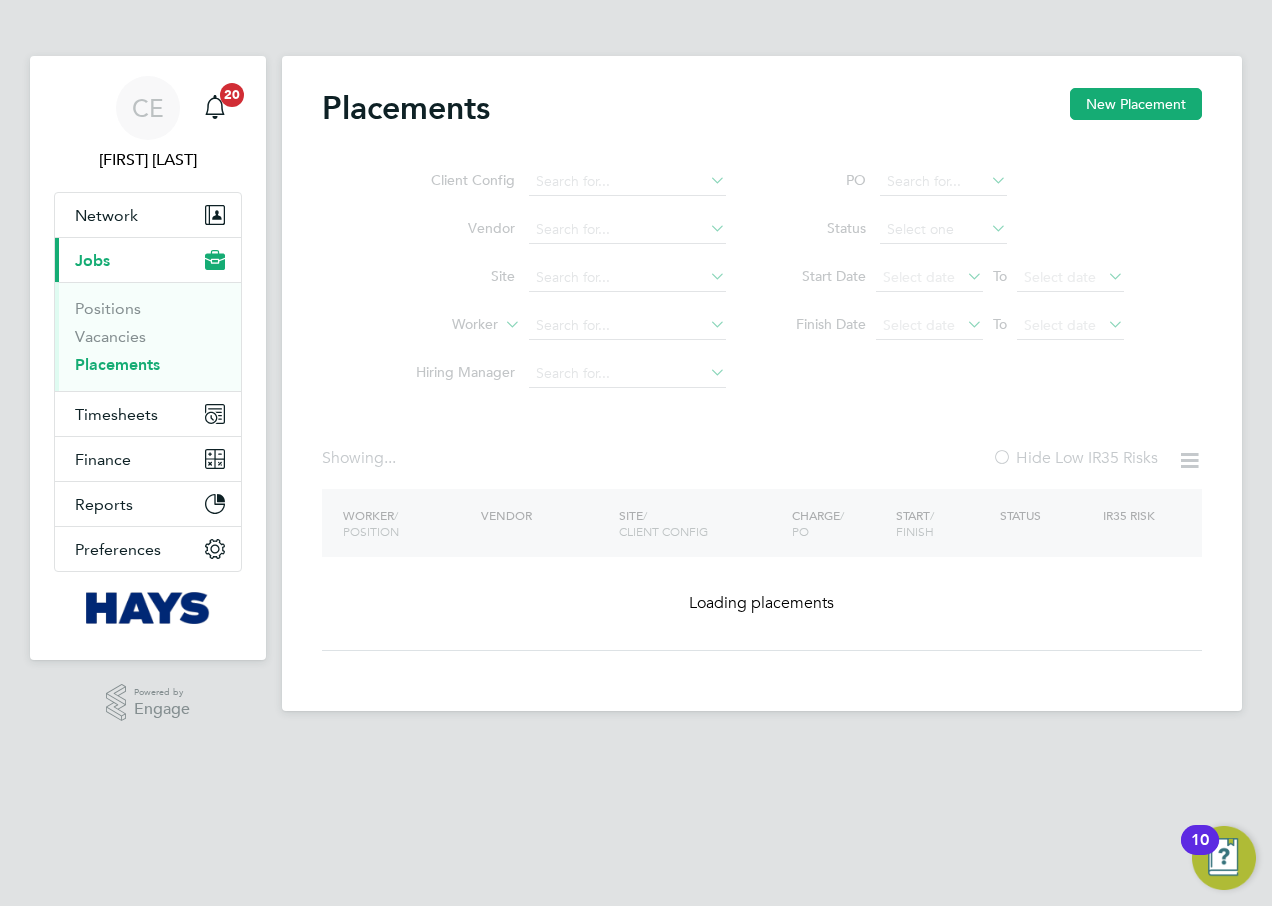 click on "Client Config   Vendor     Site     Worker     Hiring Manager" 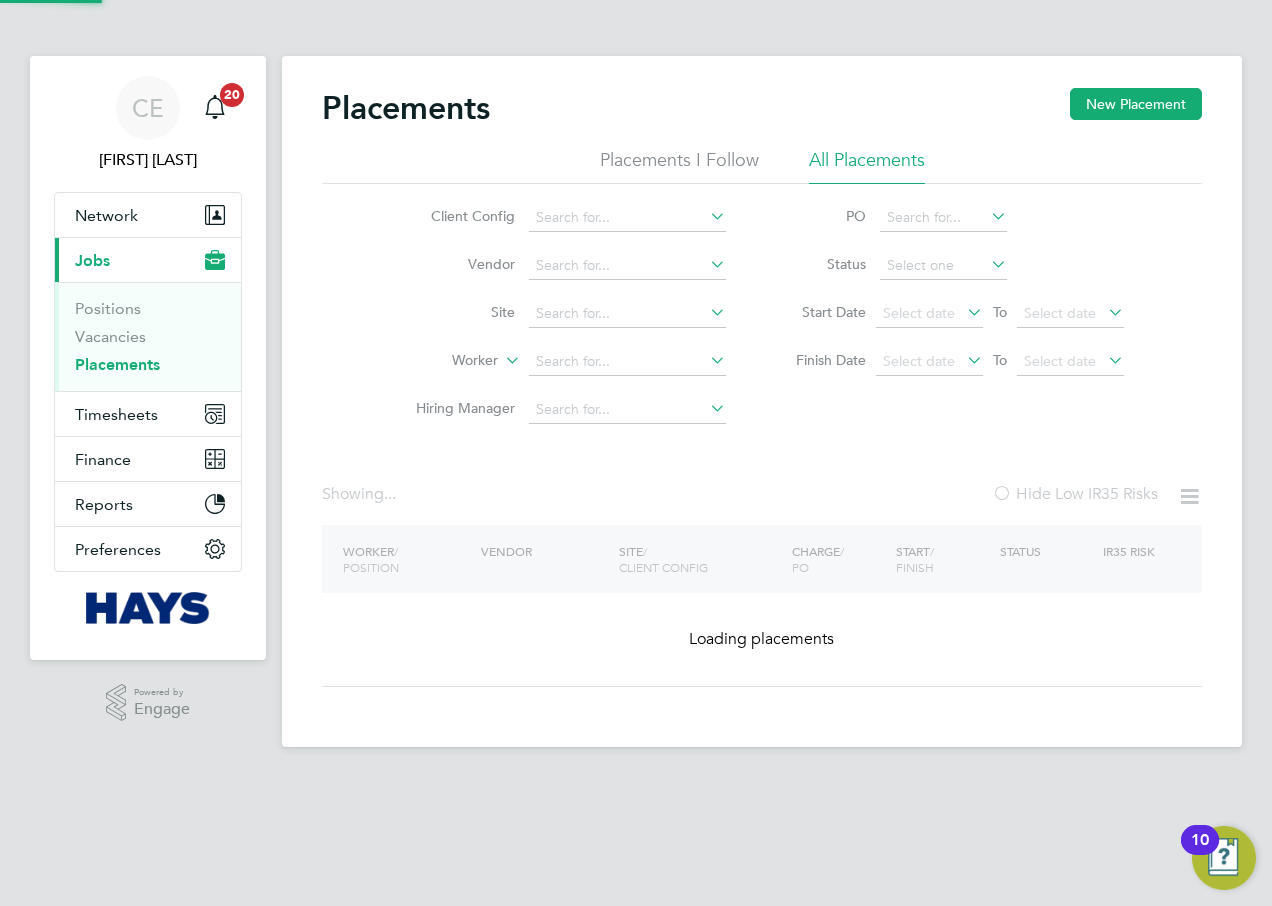 click on "Worker" 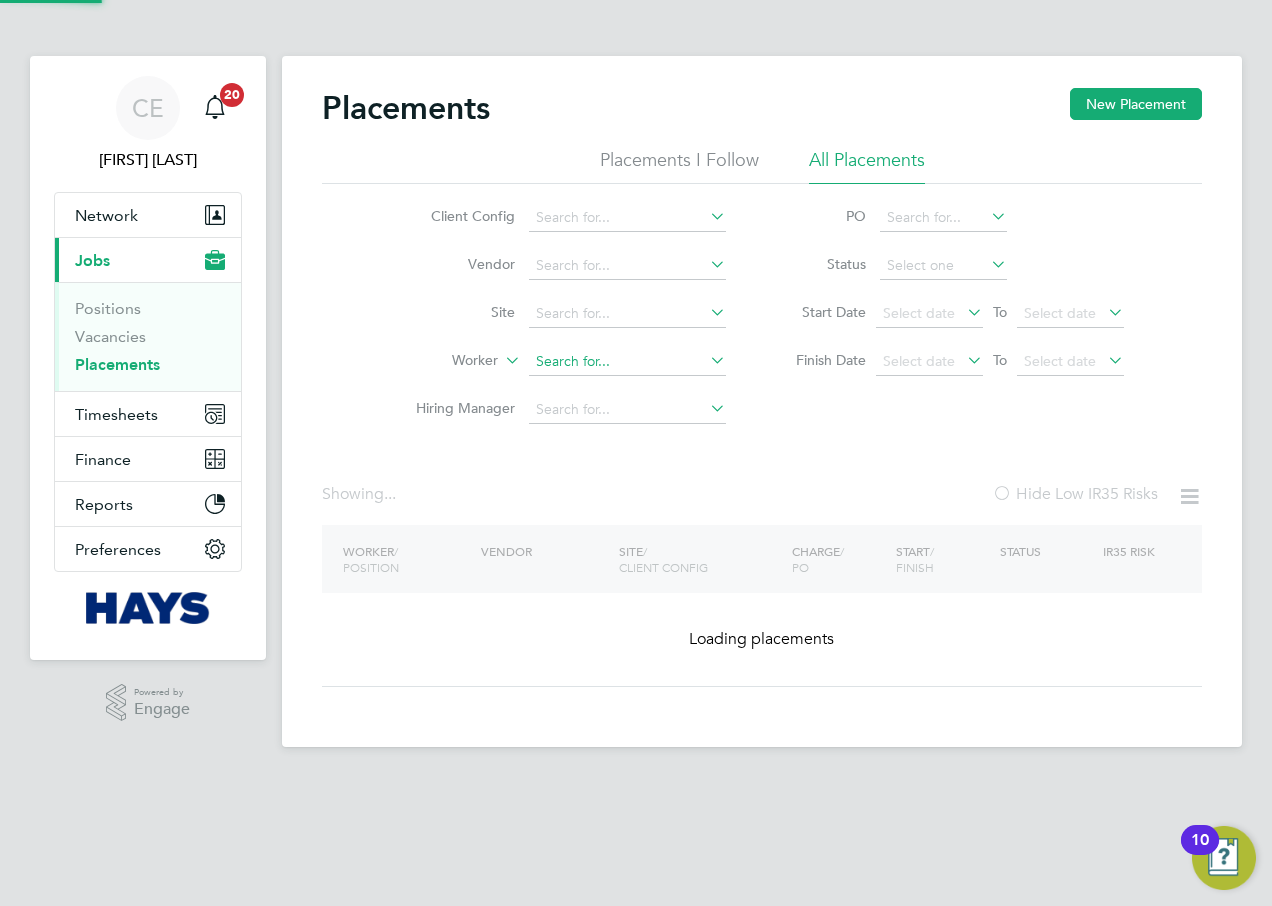 click 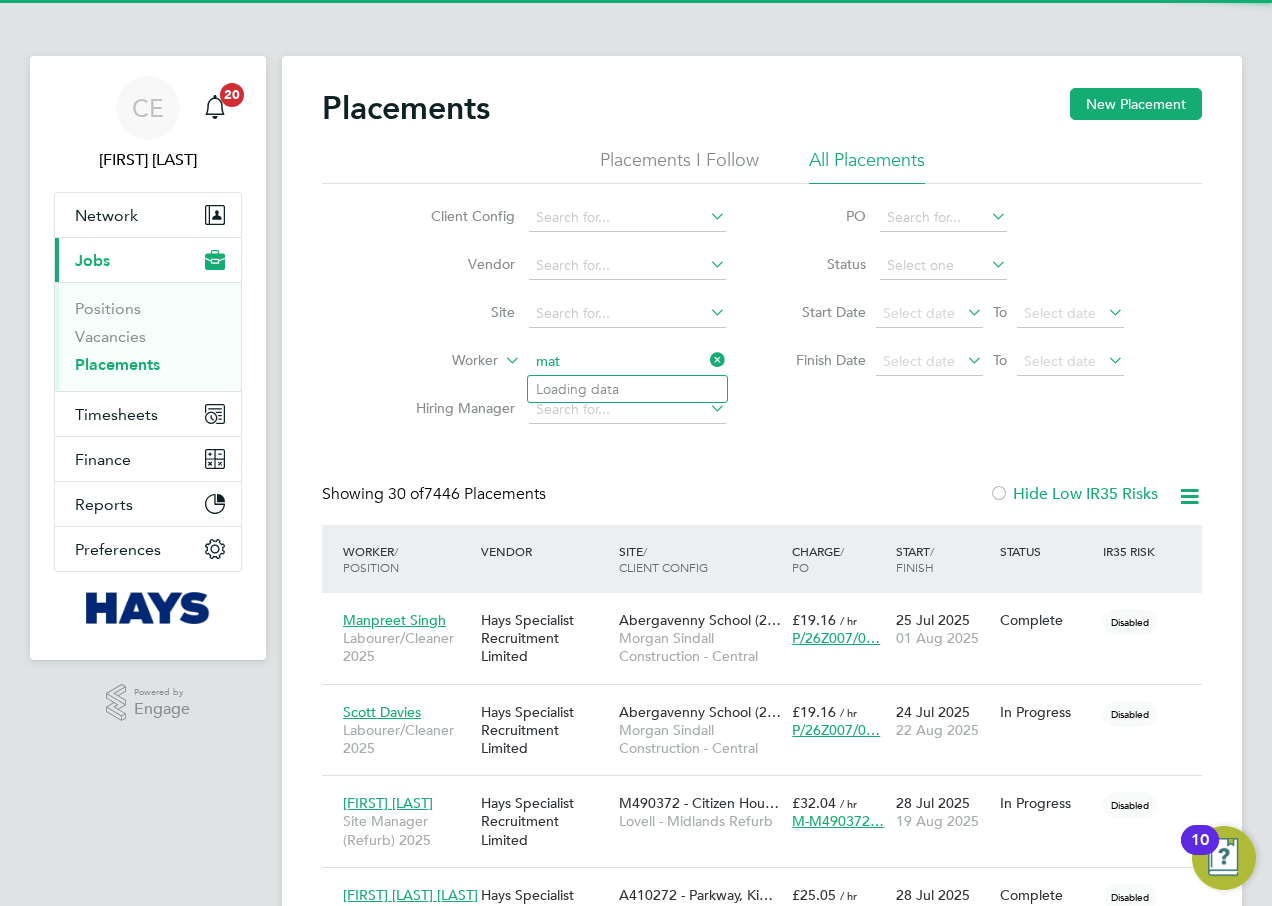 scroll, scrollTop: 10, scrollLeft: 10, axis: both 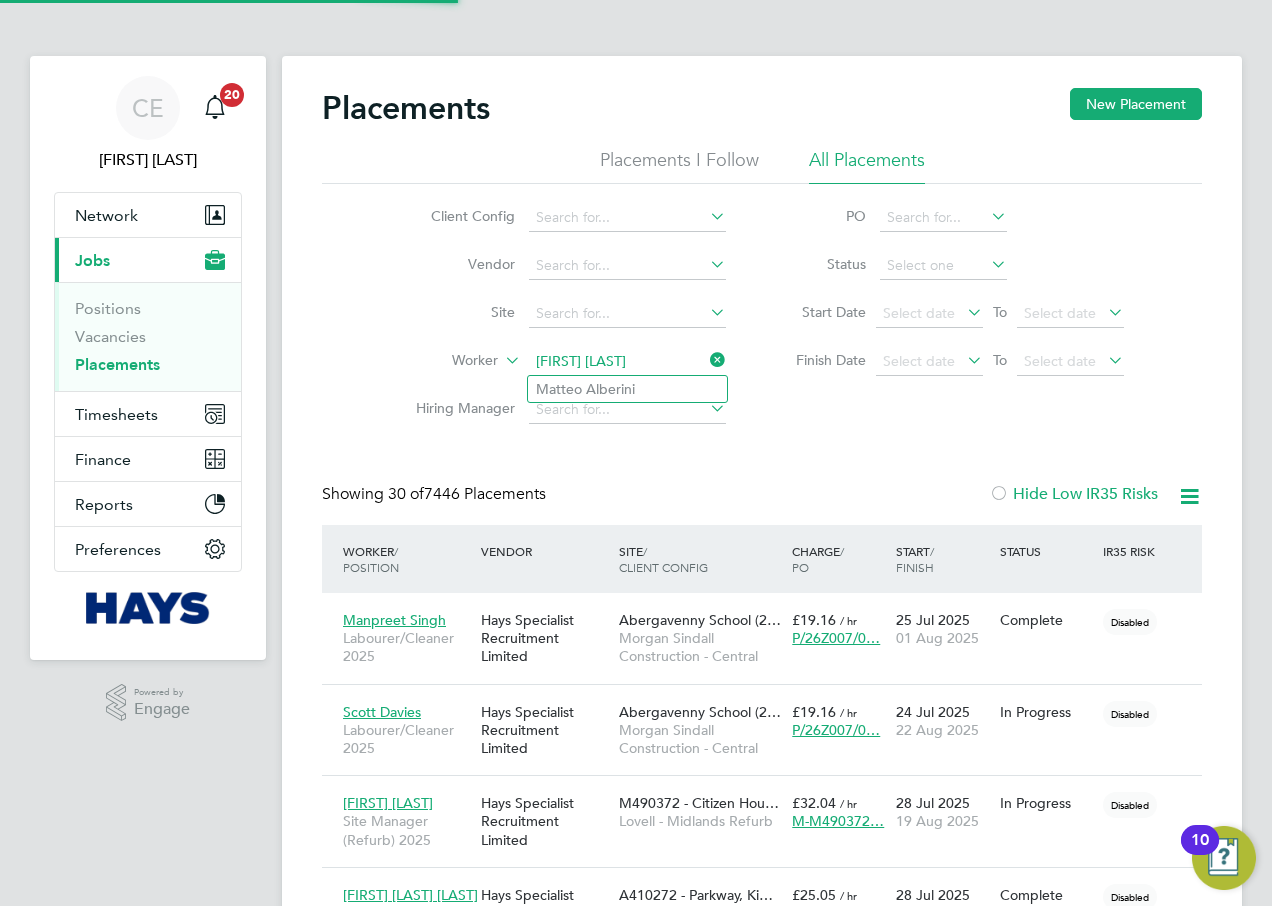 click on "Matteo Alberini" 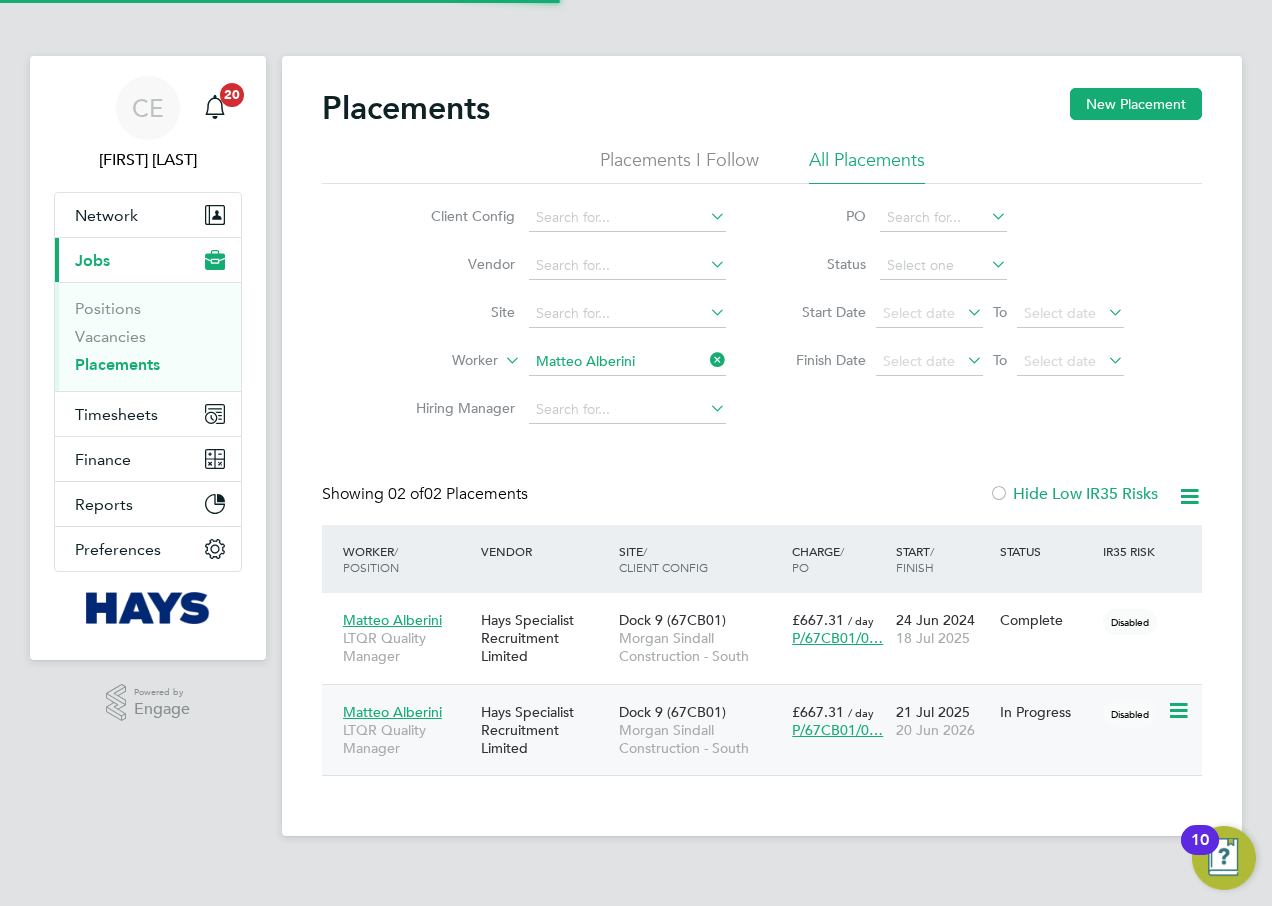click on "Dock 9 (67CB01) Morgan Sindall Construction - South" 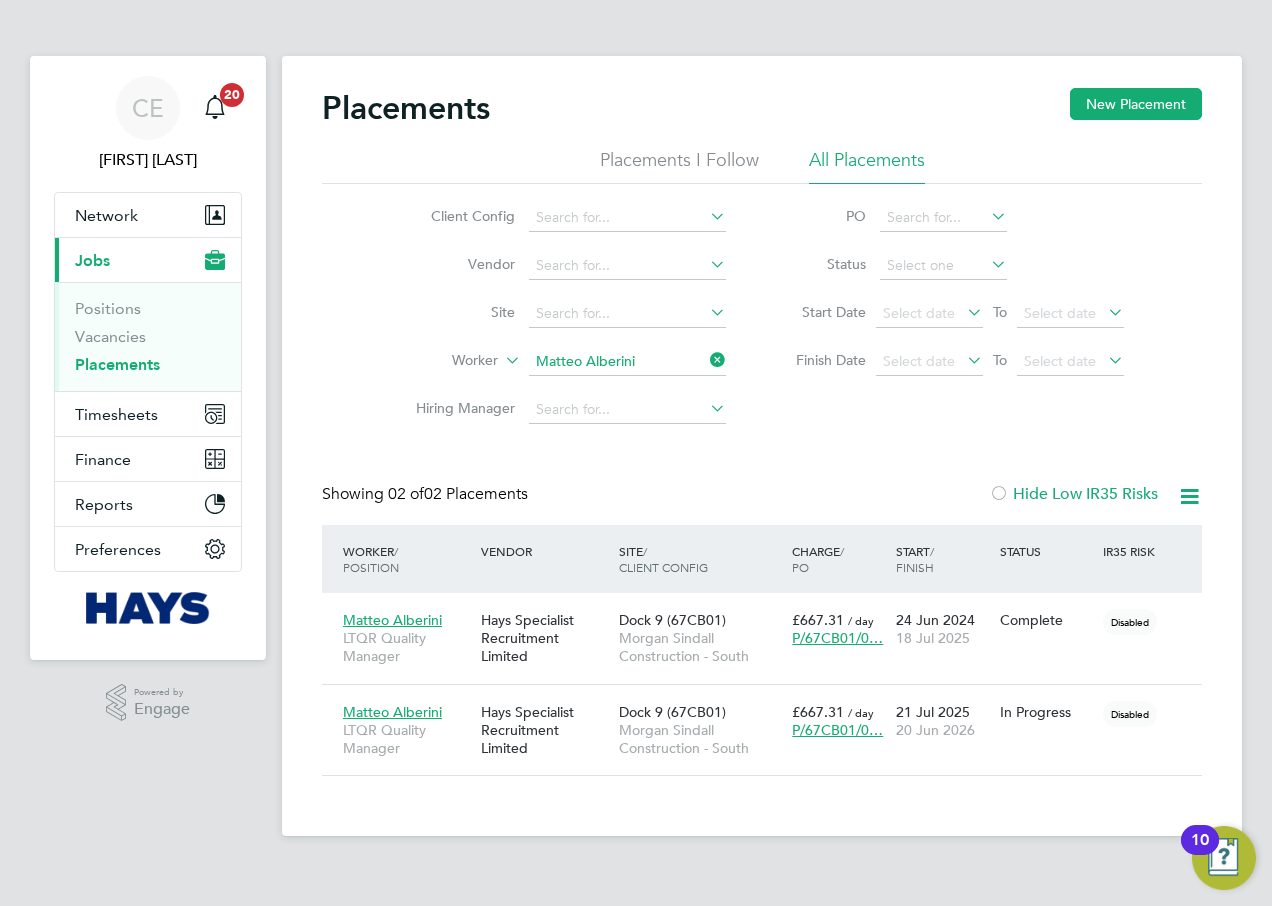 click 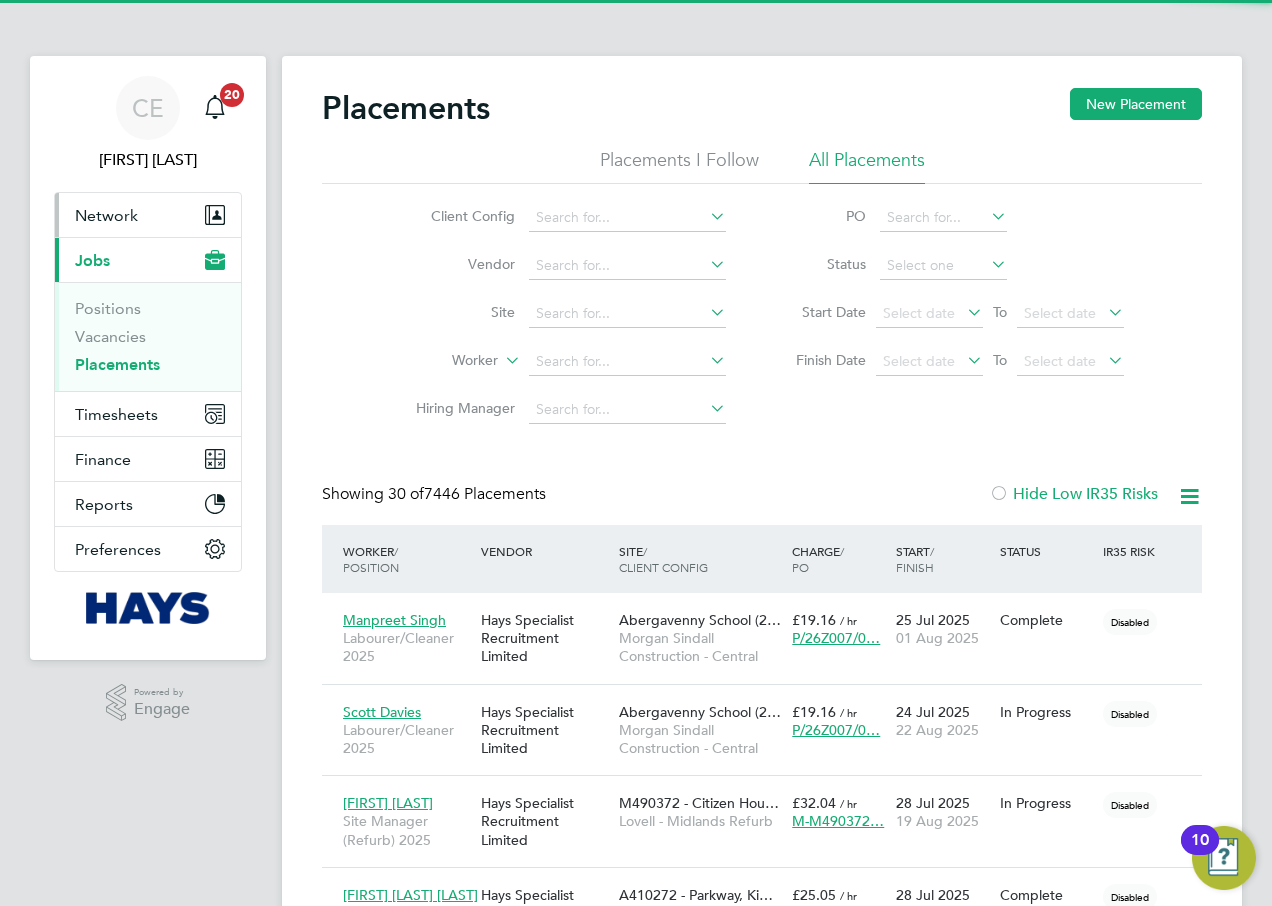 scroll, scrollTop: 10, scrollLeft: 10, axis: both 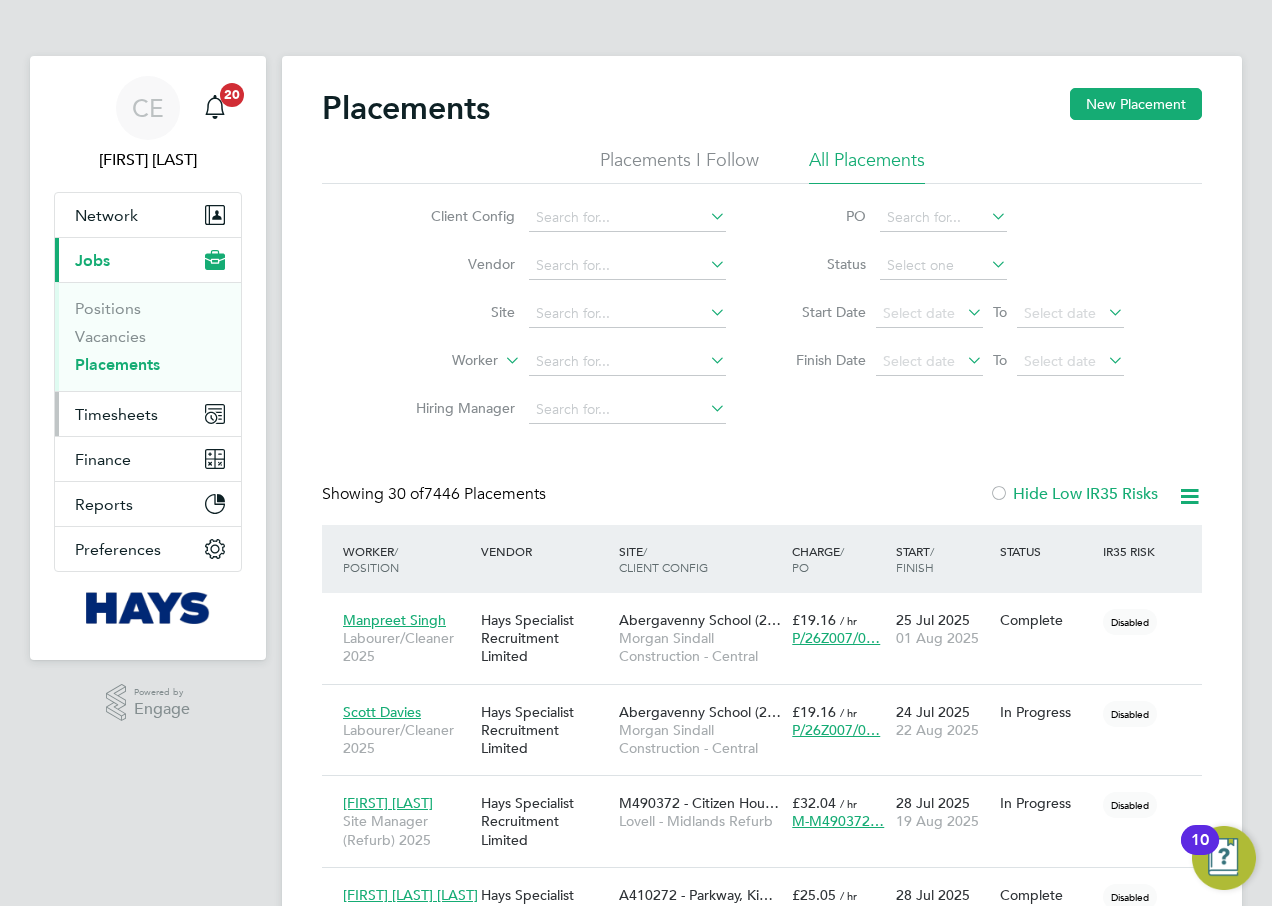 click on "Timesheets" at bounding box center [116, 414] 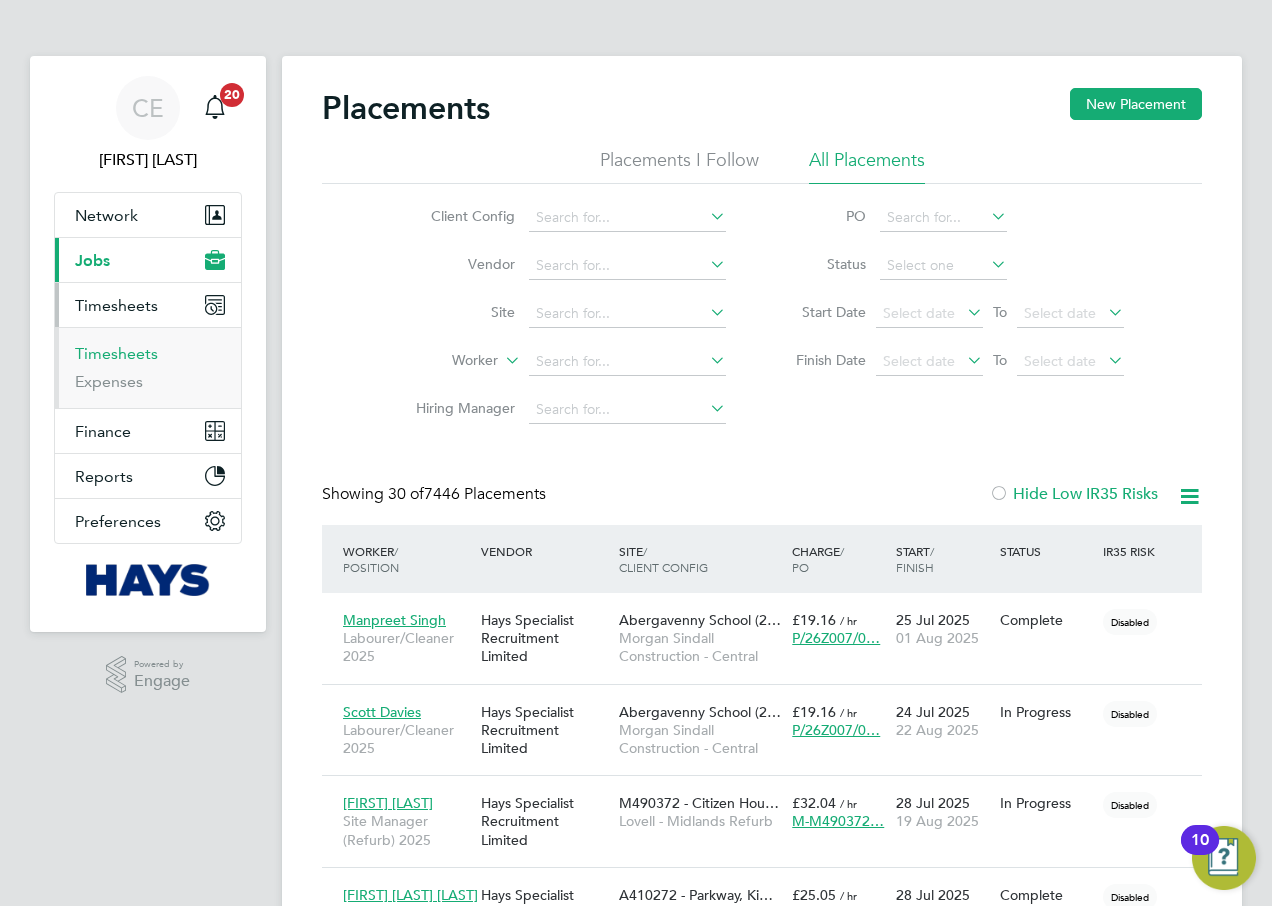 click on "Timesheets" at bounding box center (116, 353) 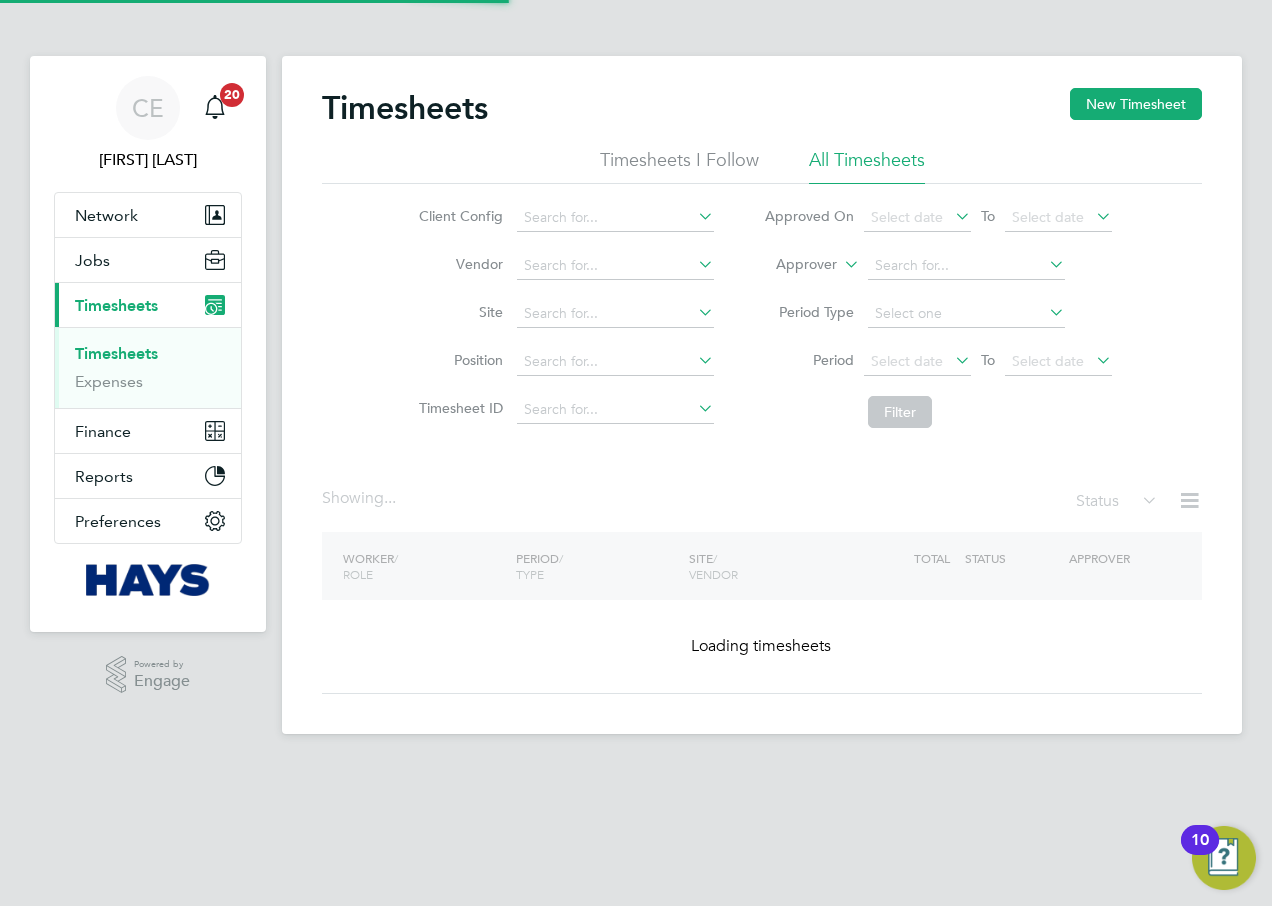 click on "Approver" 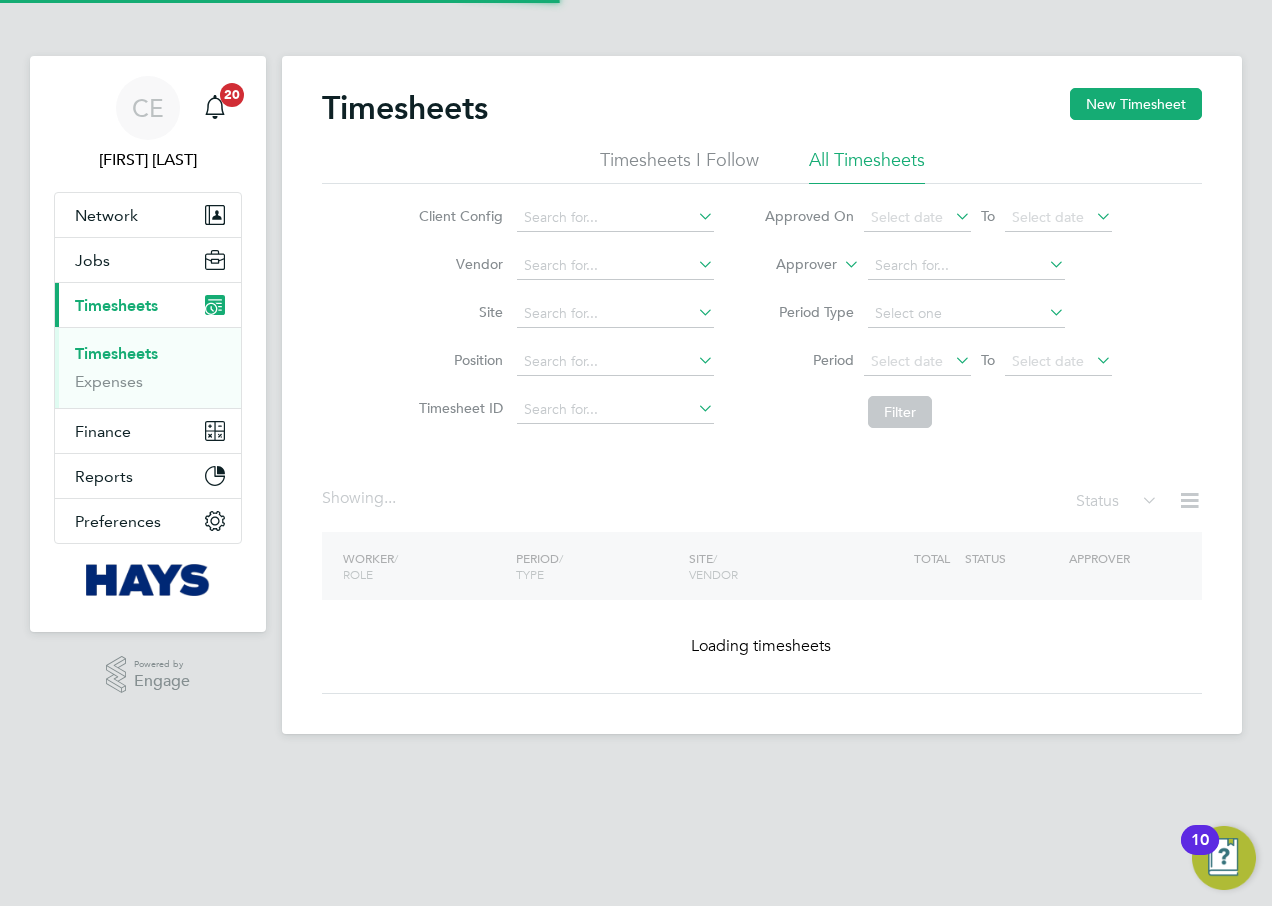 click on "Approver" 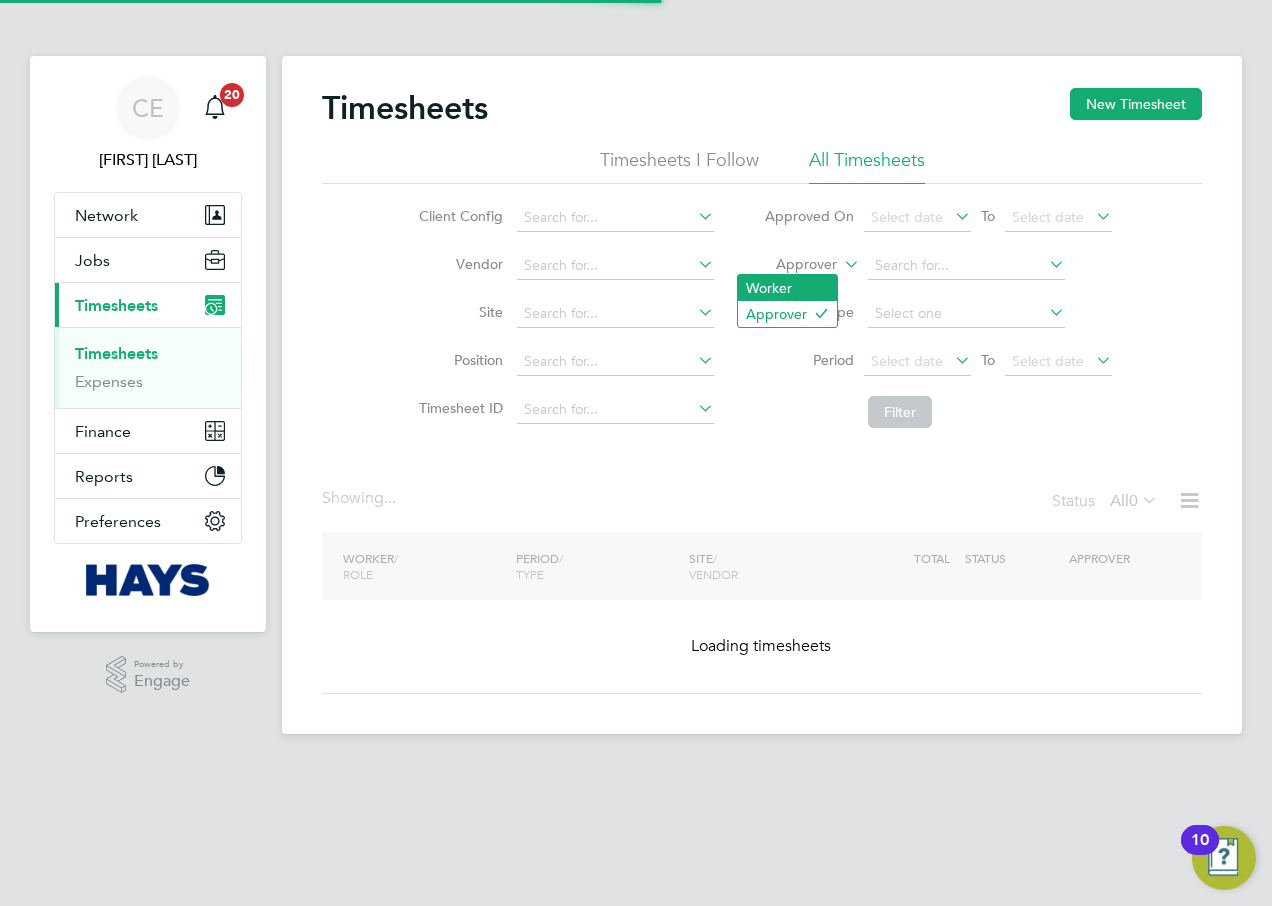 click on "Worker" 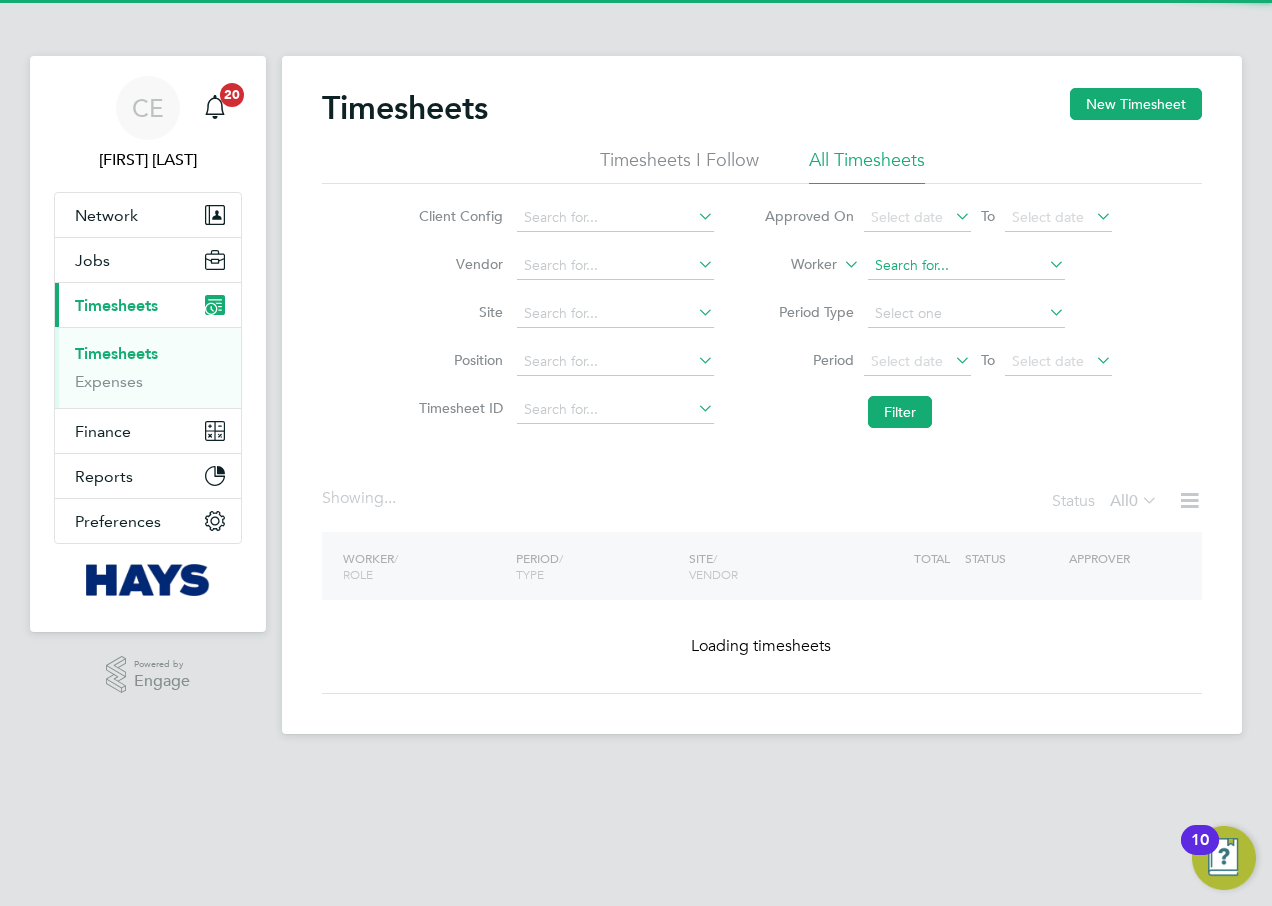 click 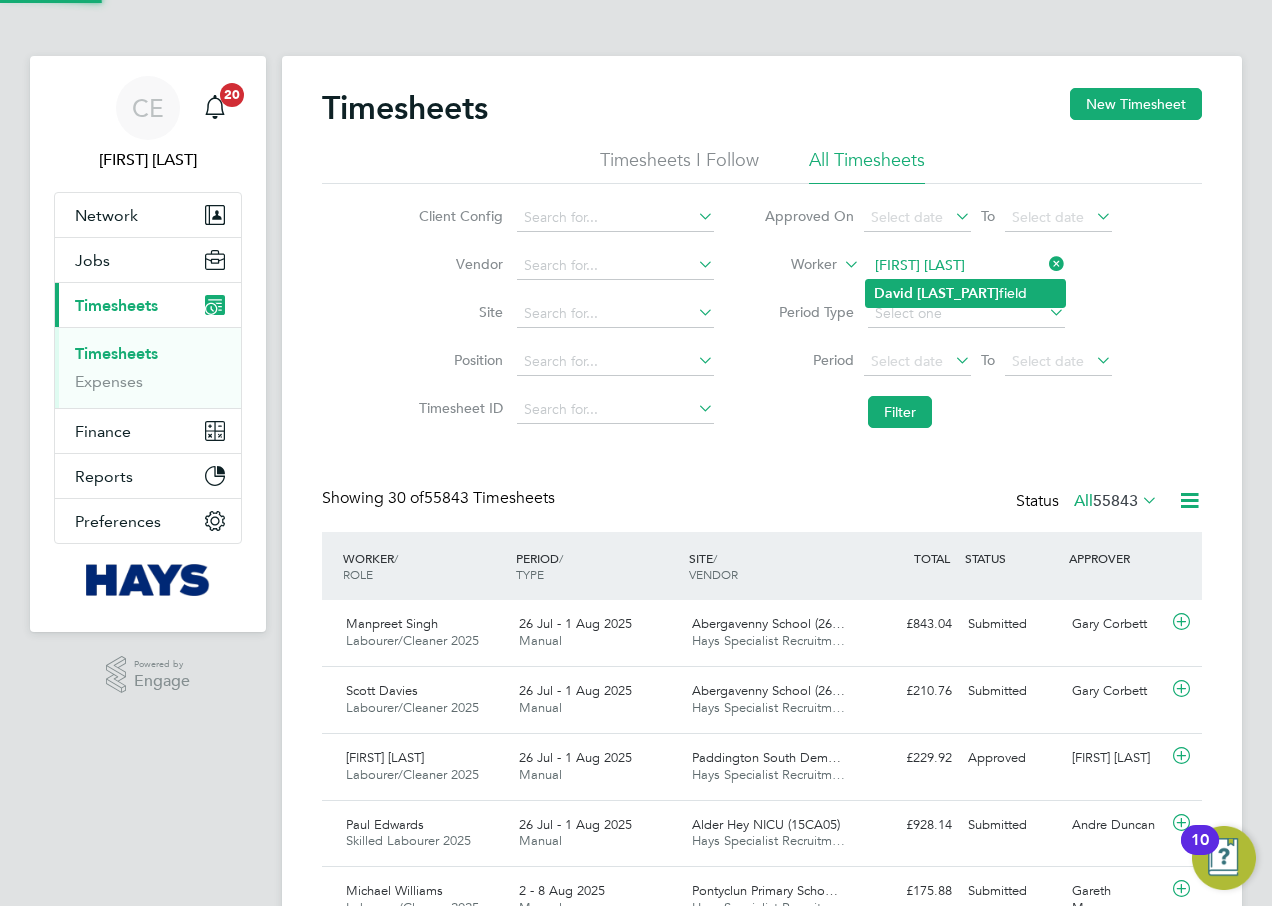 click on "Whit" 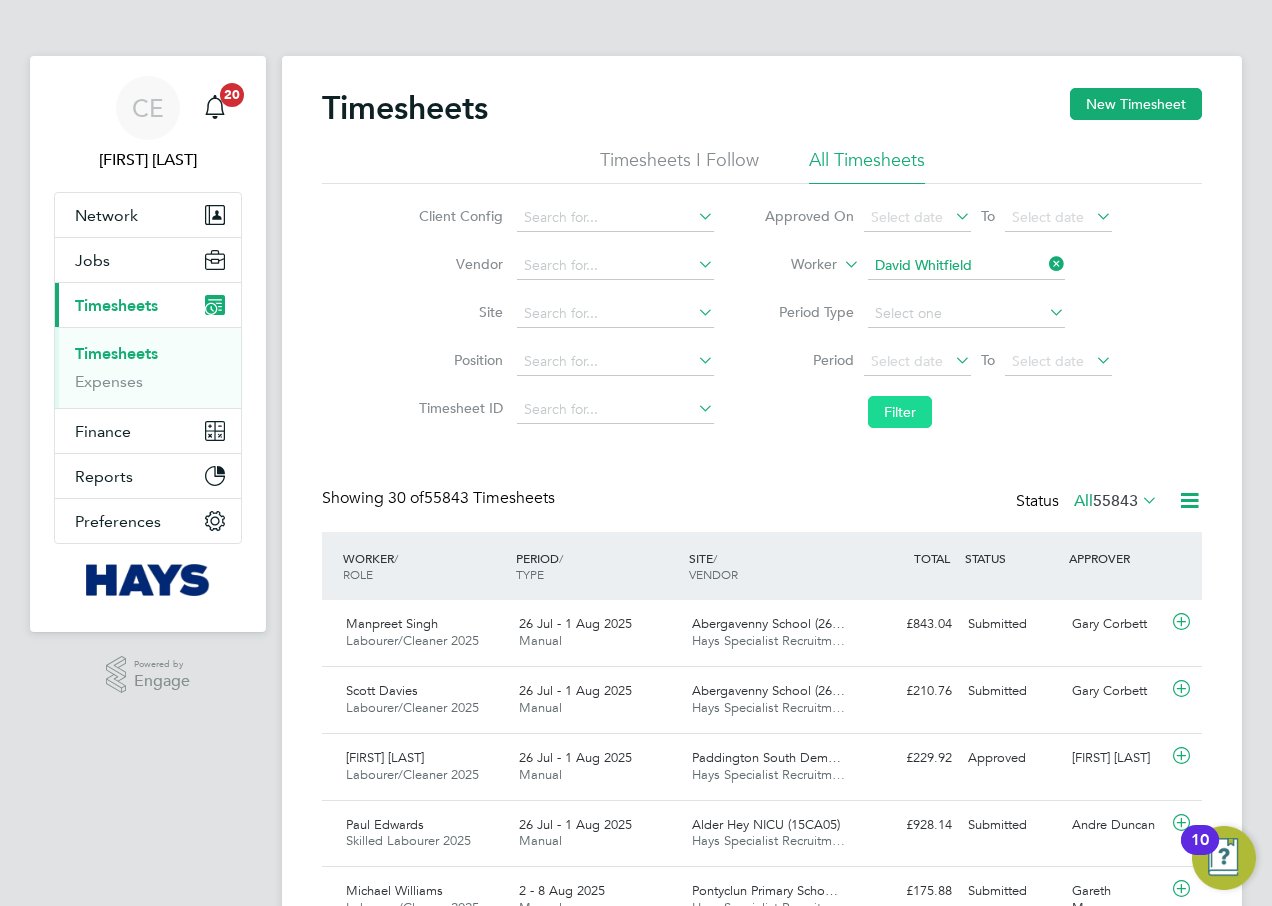 click on "Filter" 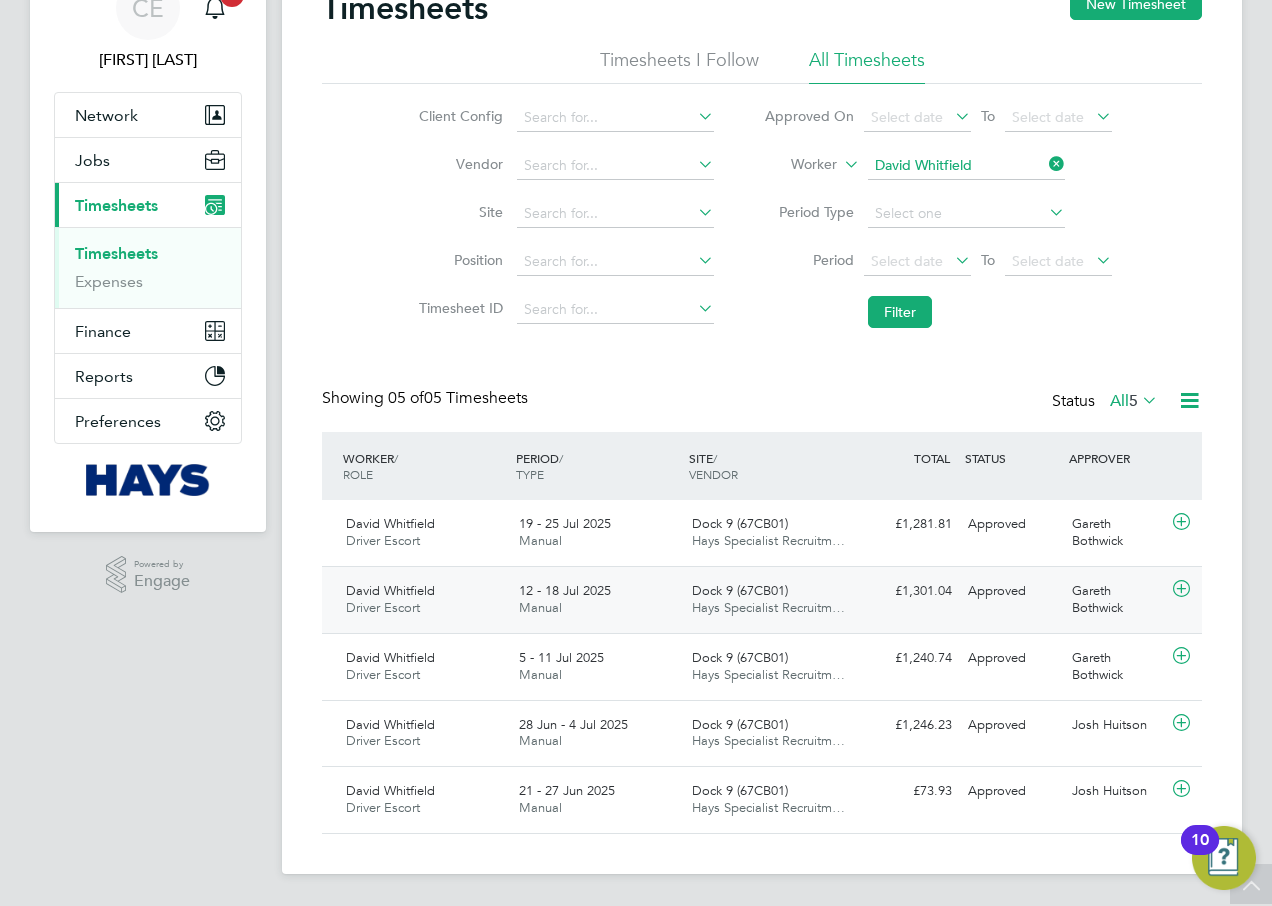 click on "12 - 18 Jul 2025 Manual" 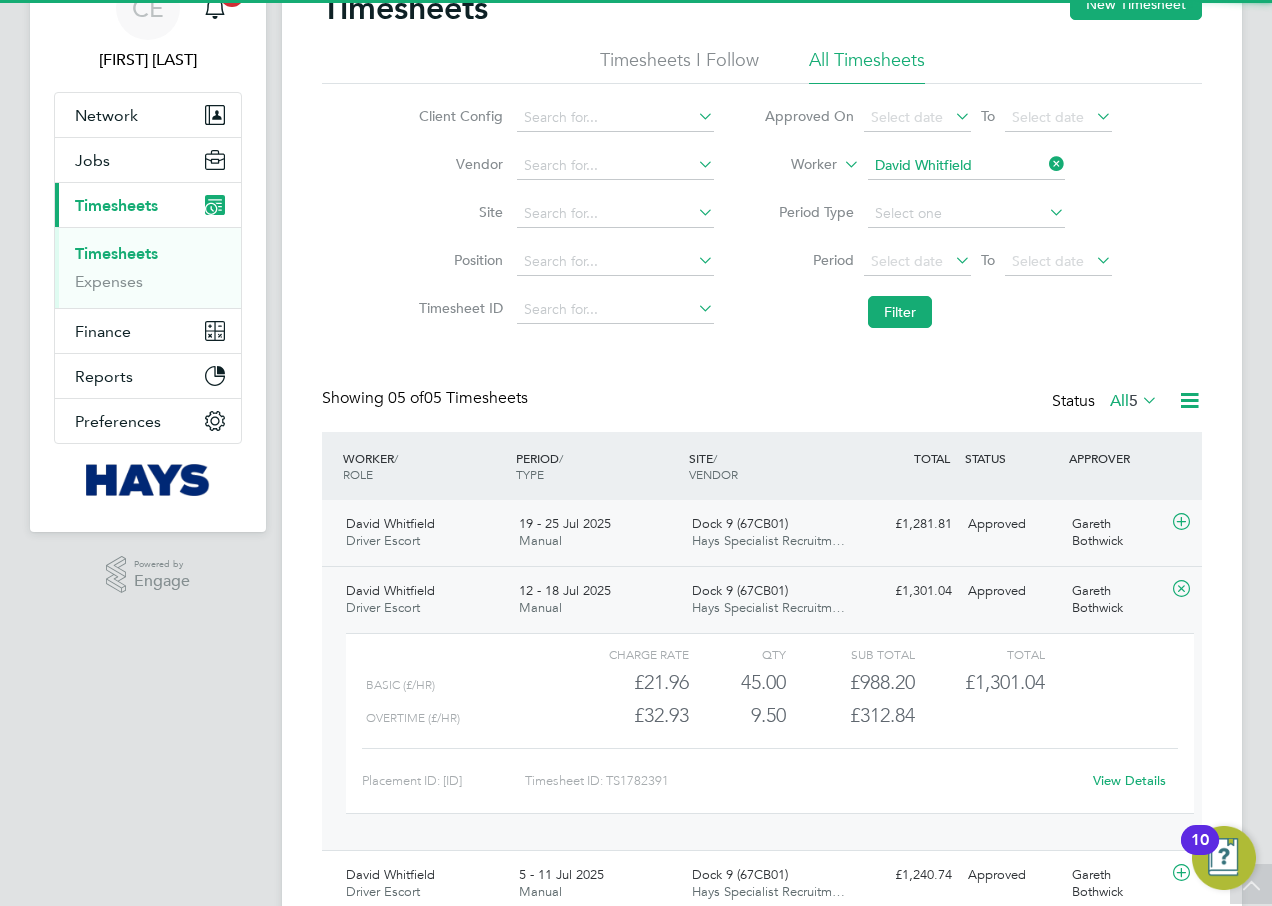 click on "19 - 25 Jul 2025 Manual" 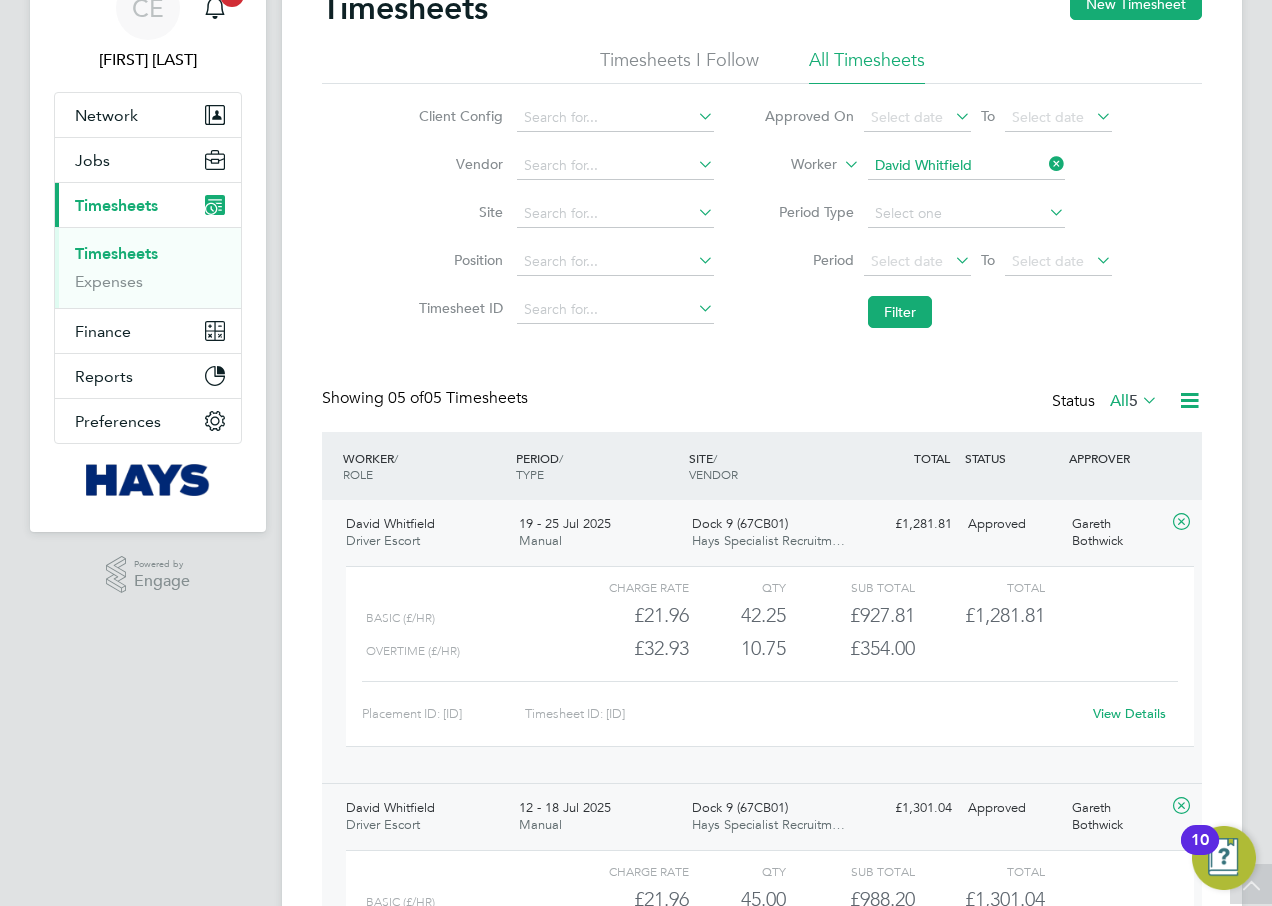 click on "View Details" 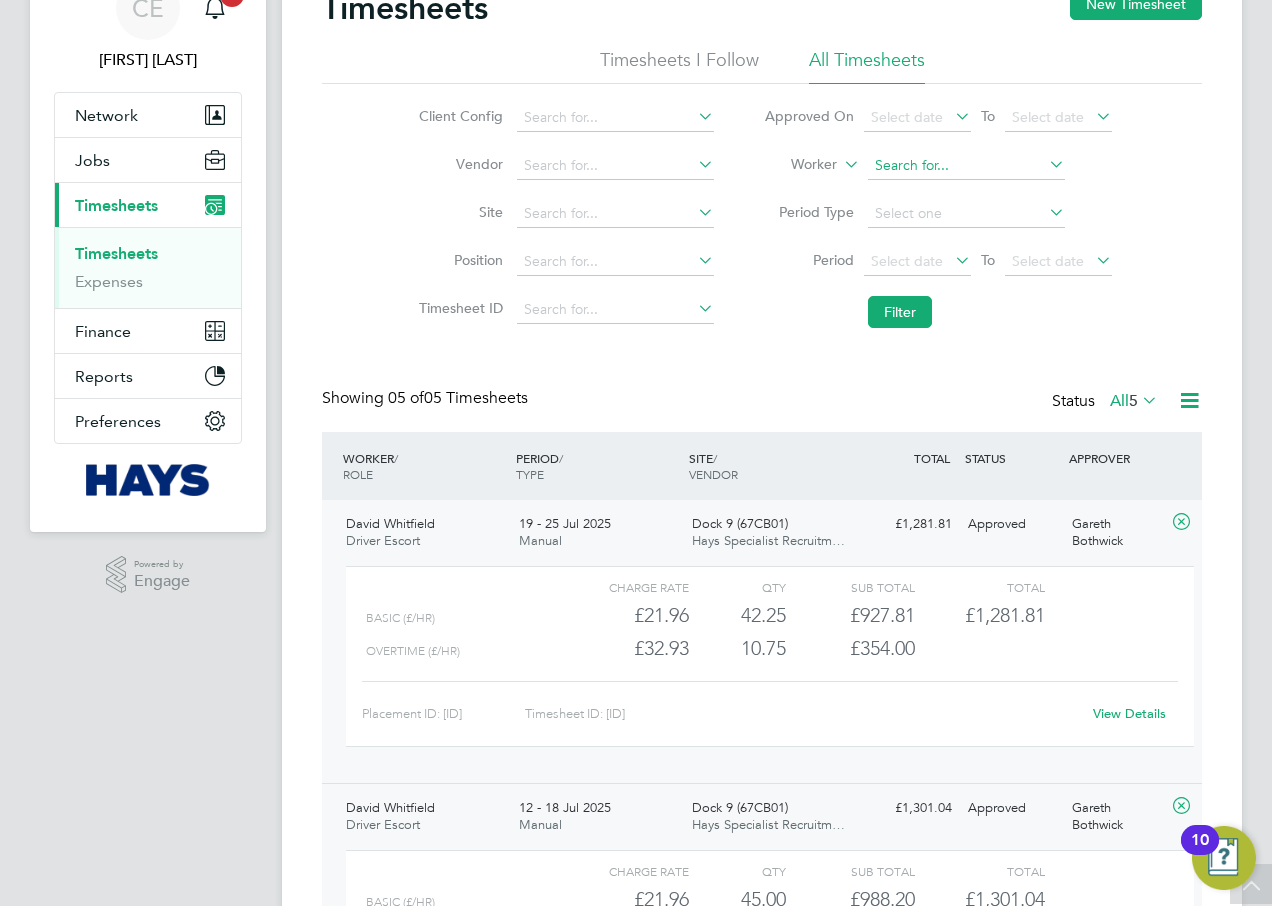 click 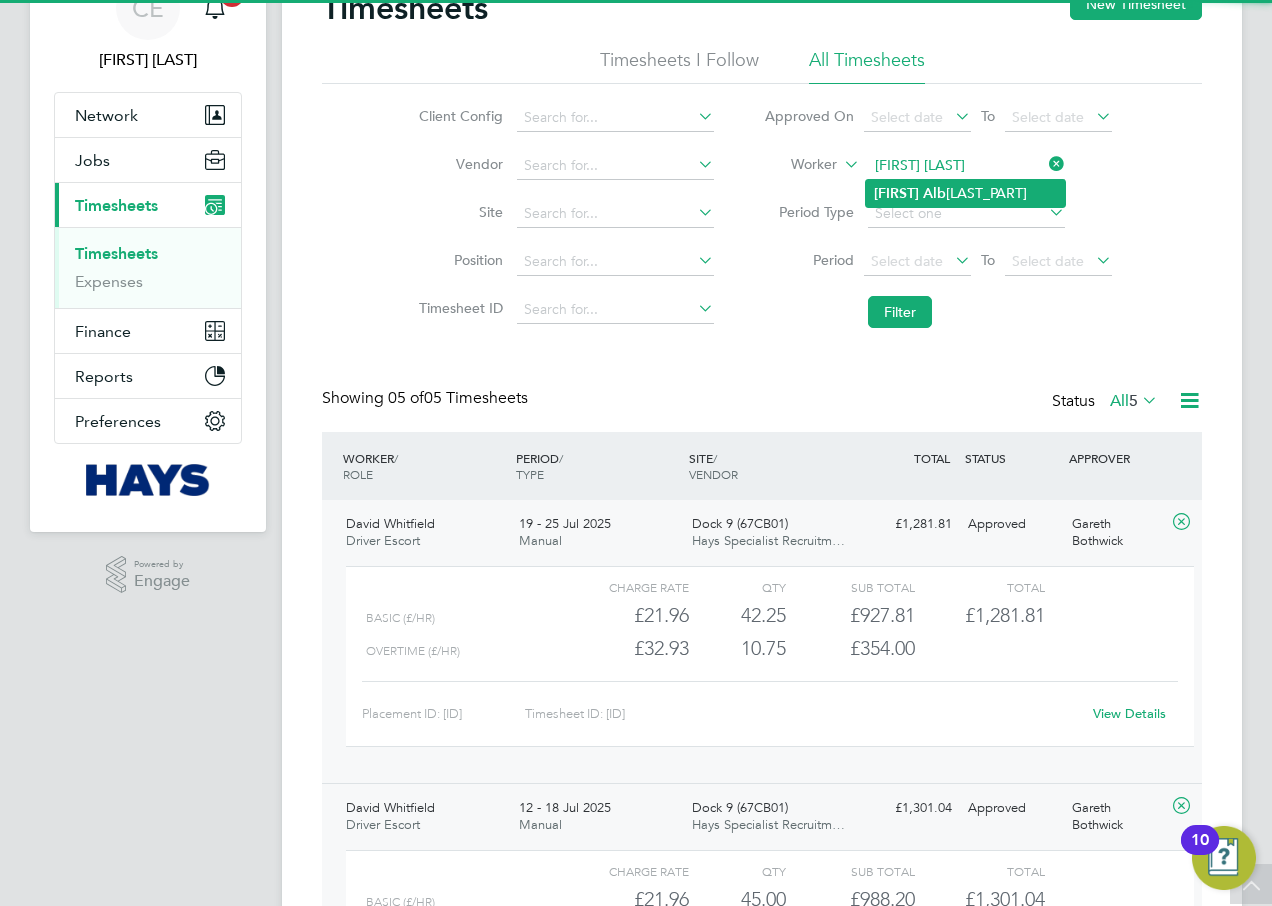click on "Matteo   Alb erini" 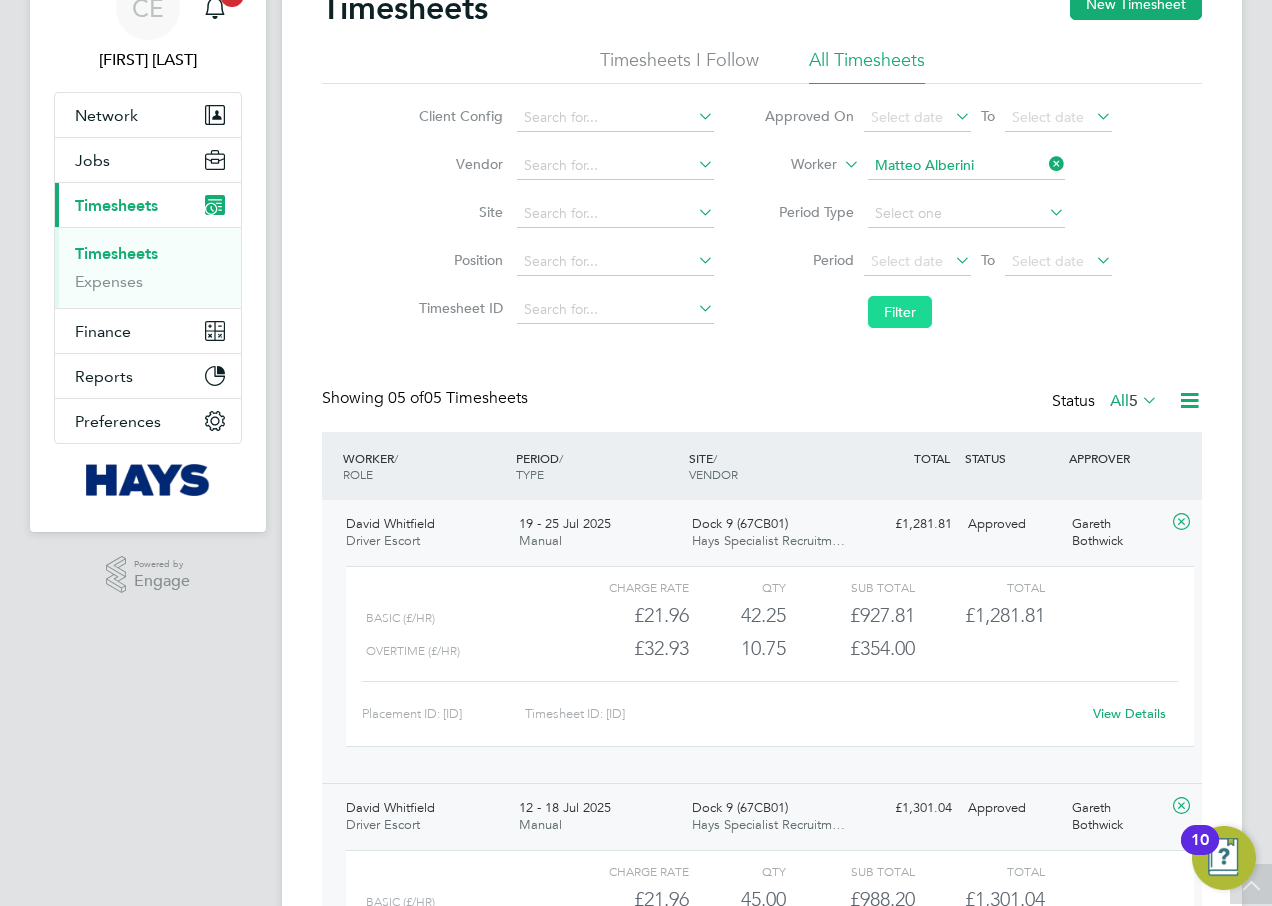 click on "Filter" 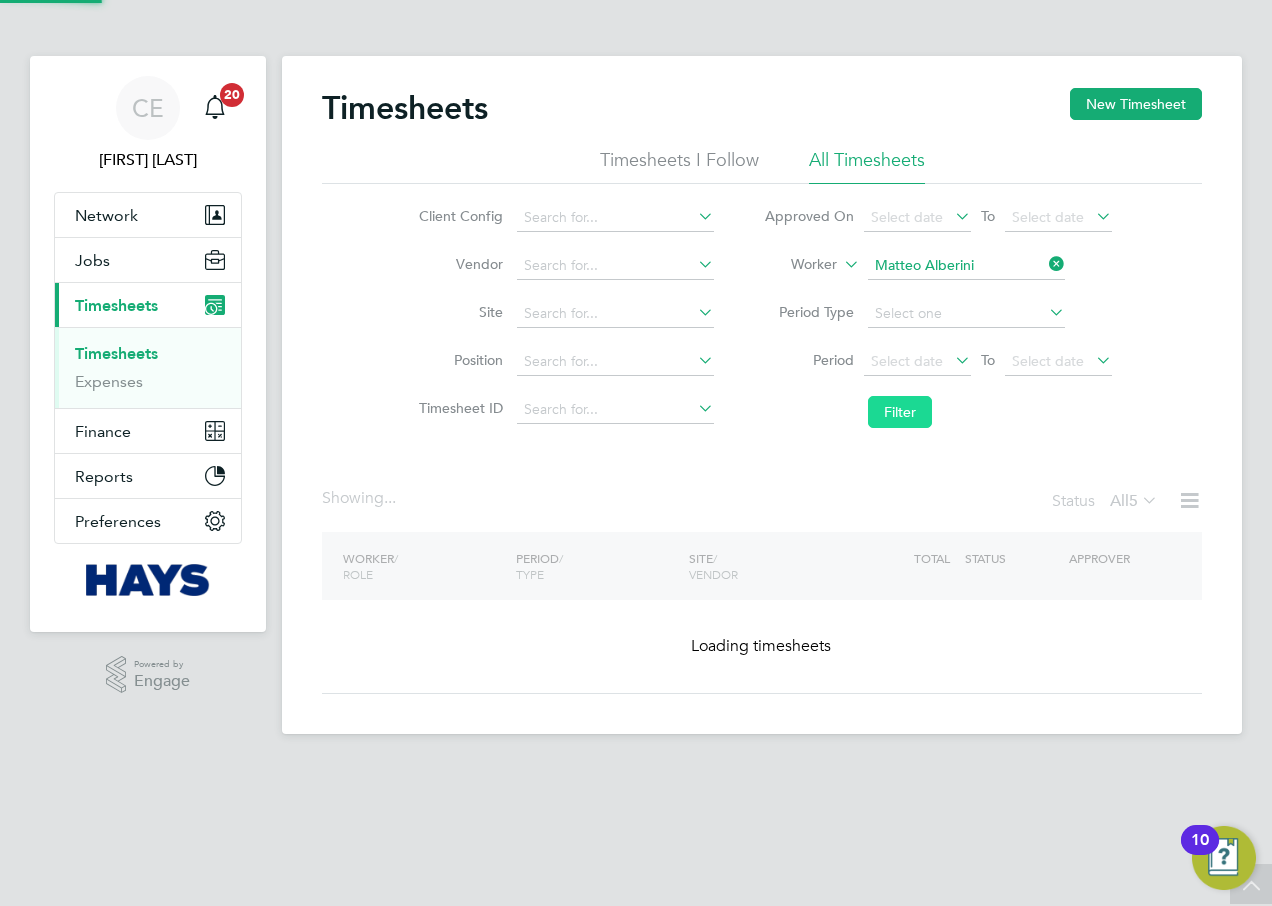 scroll, scrollTop: 0, scrollLeft: 0, axis: both 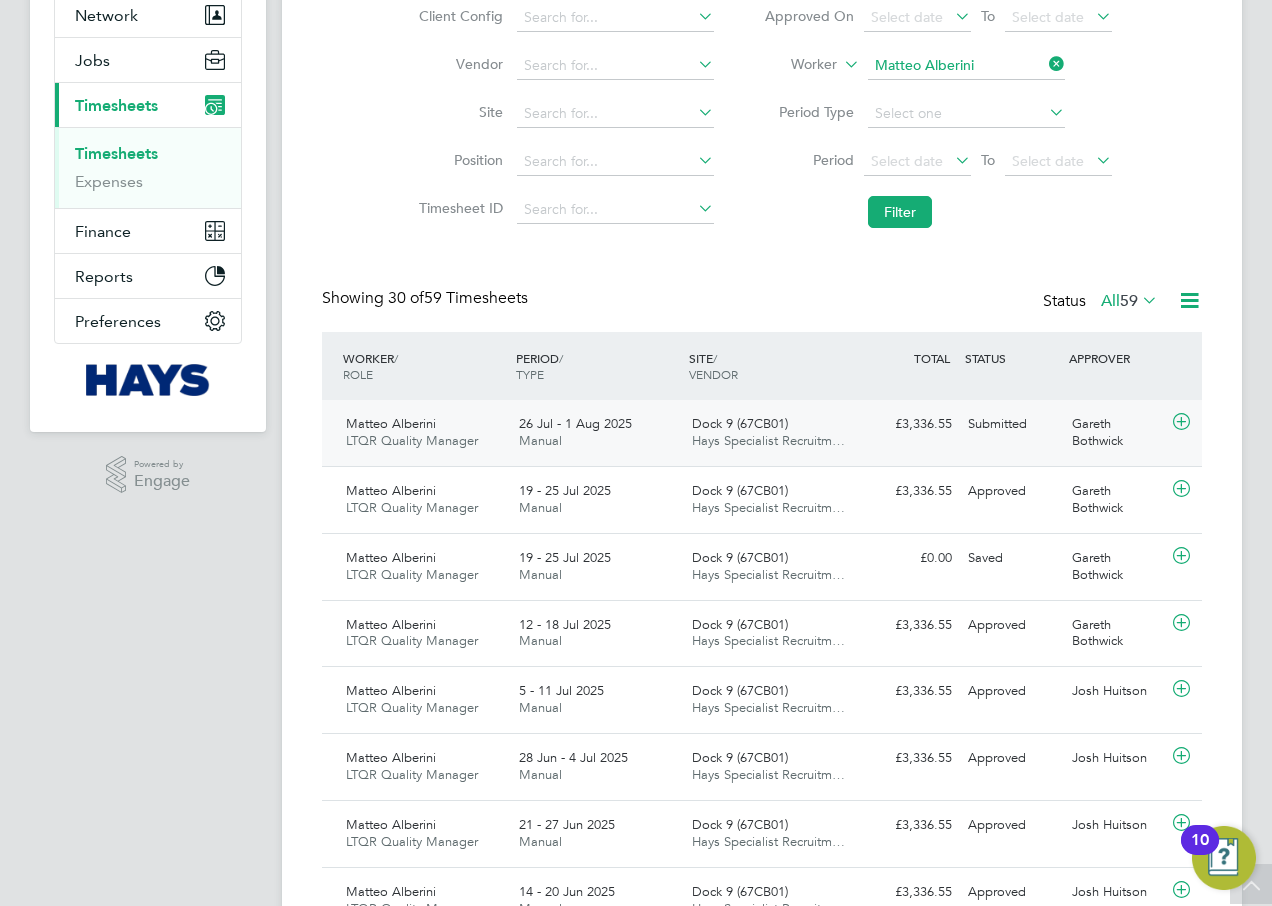click on "Hays Specialist Recruitm…" 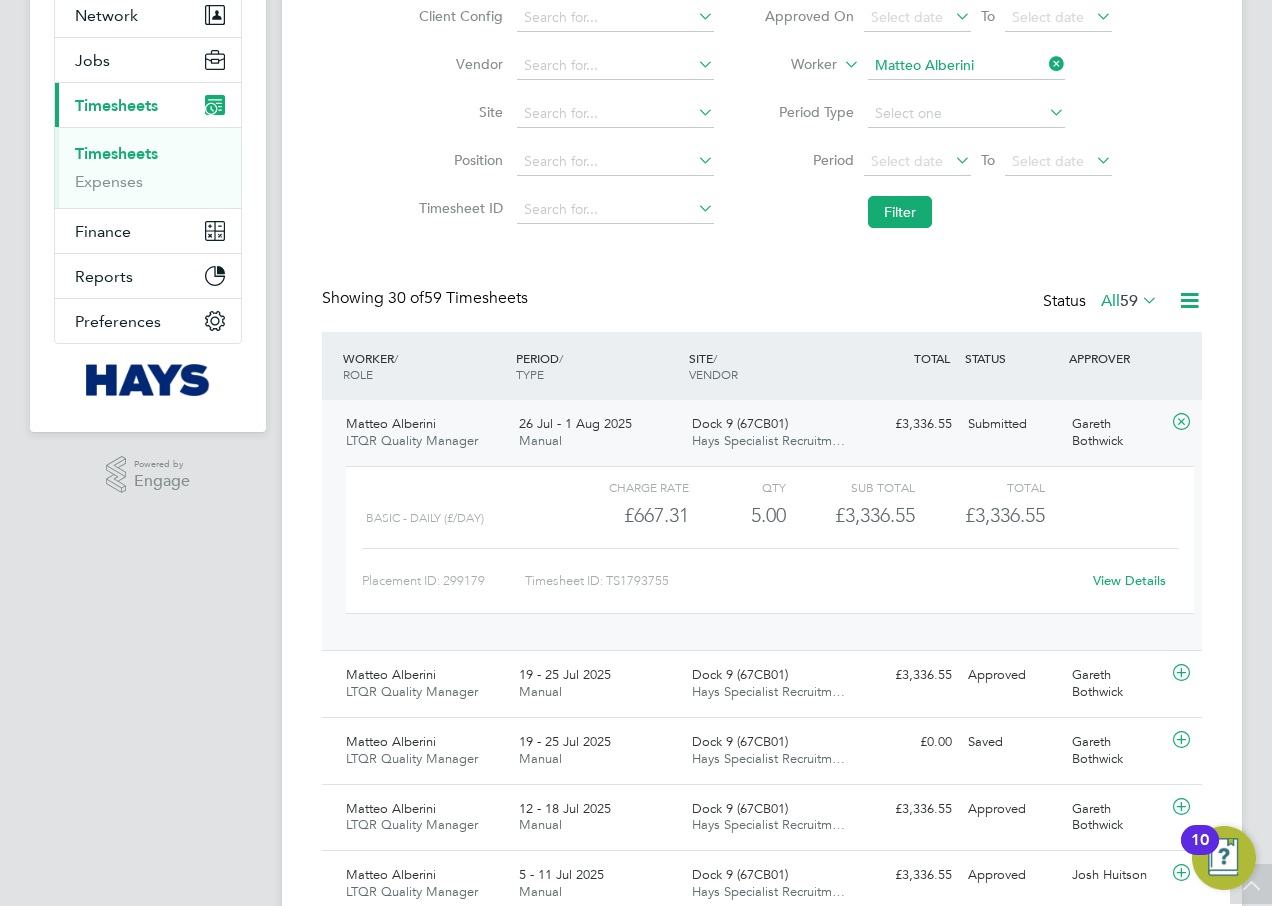 click on "View Details" 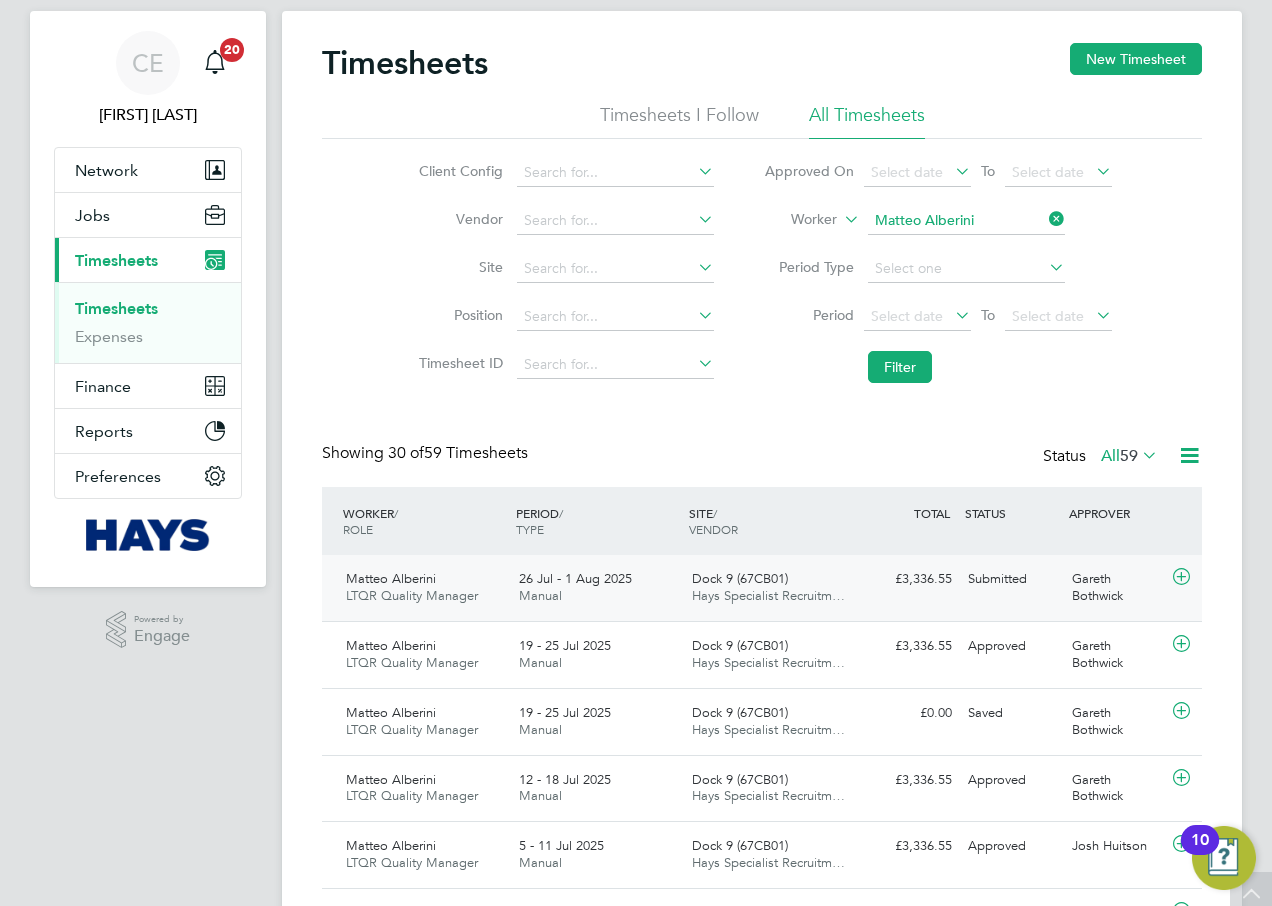 scroll, scrollTop: 0, scrollLeft: 0, axis: both 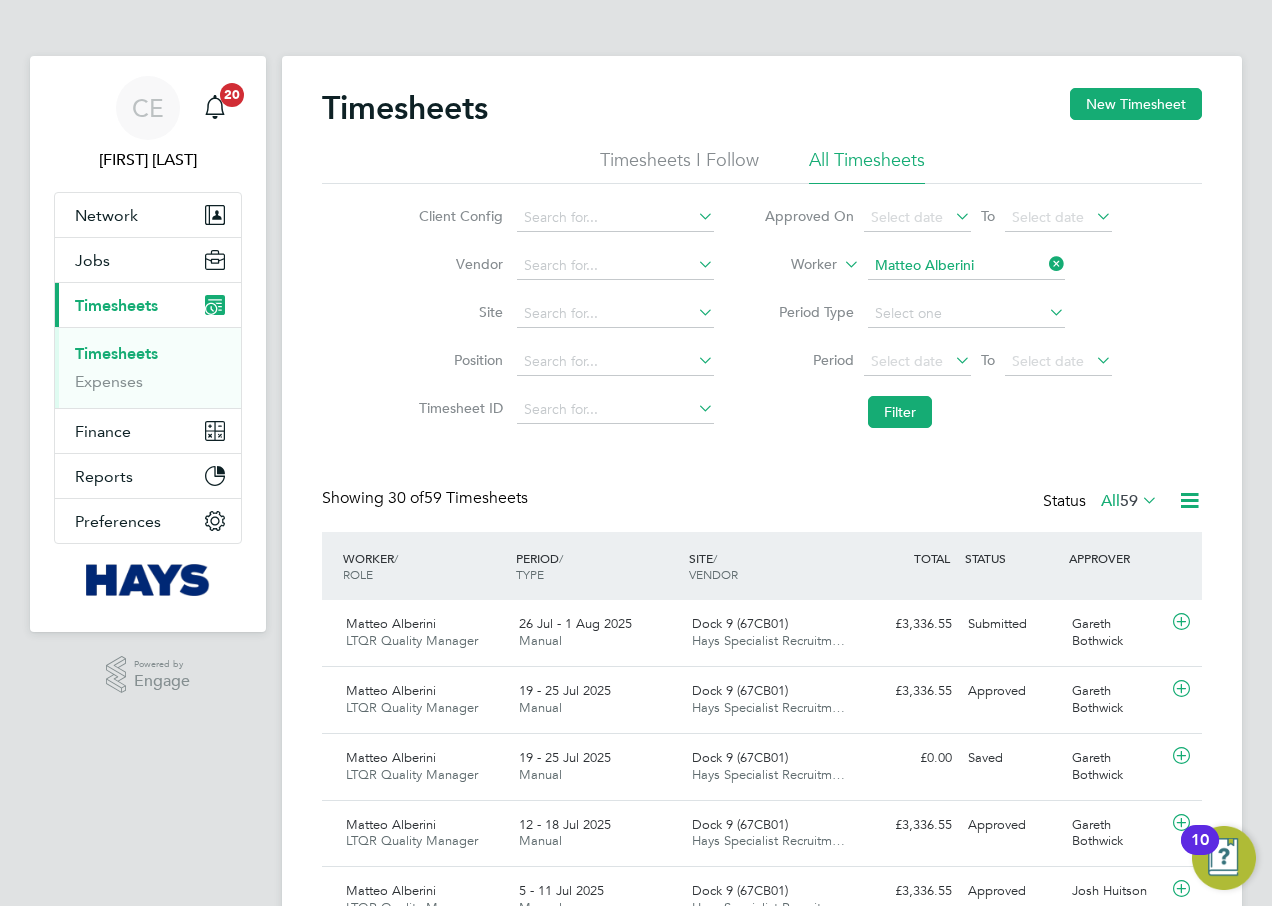 click on "Timesheets New Timesheet Timesheets I Follow All Timesheets Client Config   Vendor   Site   Position   Timesheet ID   Approved On
Select date
To
Select date
Worker   Matteo Alberini   Period Type   Period
Select date
To
Select date
Filter Showing   30 of  59 Timesheets Status  All  59  WORKER  / ROLE WORKER  / PERIOD PERIOD  / TYPE SITE  / VENDOR TOTAL   TOTAL  / STATUS STATUS APPROVER Matteo Alberini LTQR Quality Manager   26 Jul - 1 Aug 2025 26 Jul - 1 Aug 2025 Manual Dock 9 (67CB01) Hays Specialist Recruitm… £3,336.55 Submitted Submitted Gareth Bothwick Matteo Alberini LTQR Quality Manager   19 - 25 Jul 2025 19 - 25 Jul 2025 Manual Dock 9 (67CB01) Hays Specialist Recruitm… £3,336.55 Approved Approved Gareth Bothwick Matteo Alberini LTQR Quality Manager   19 - 25 Jul 2025 19 - 25 Jul 2025 Manual Dock 9 (67CB01) Hays Specialist Recruitm… £0.00 Saved Saved Gareth Bothwick Matteo Alberini LTQR Quality Manager   12 - 18 Jul 2025 12 - 18 Jul 2025 Manual" 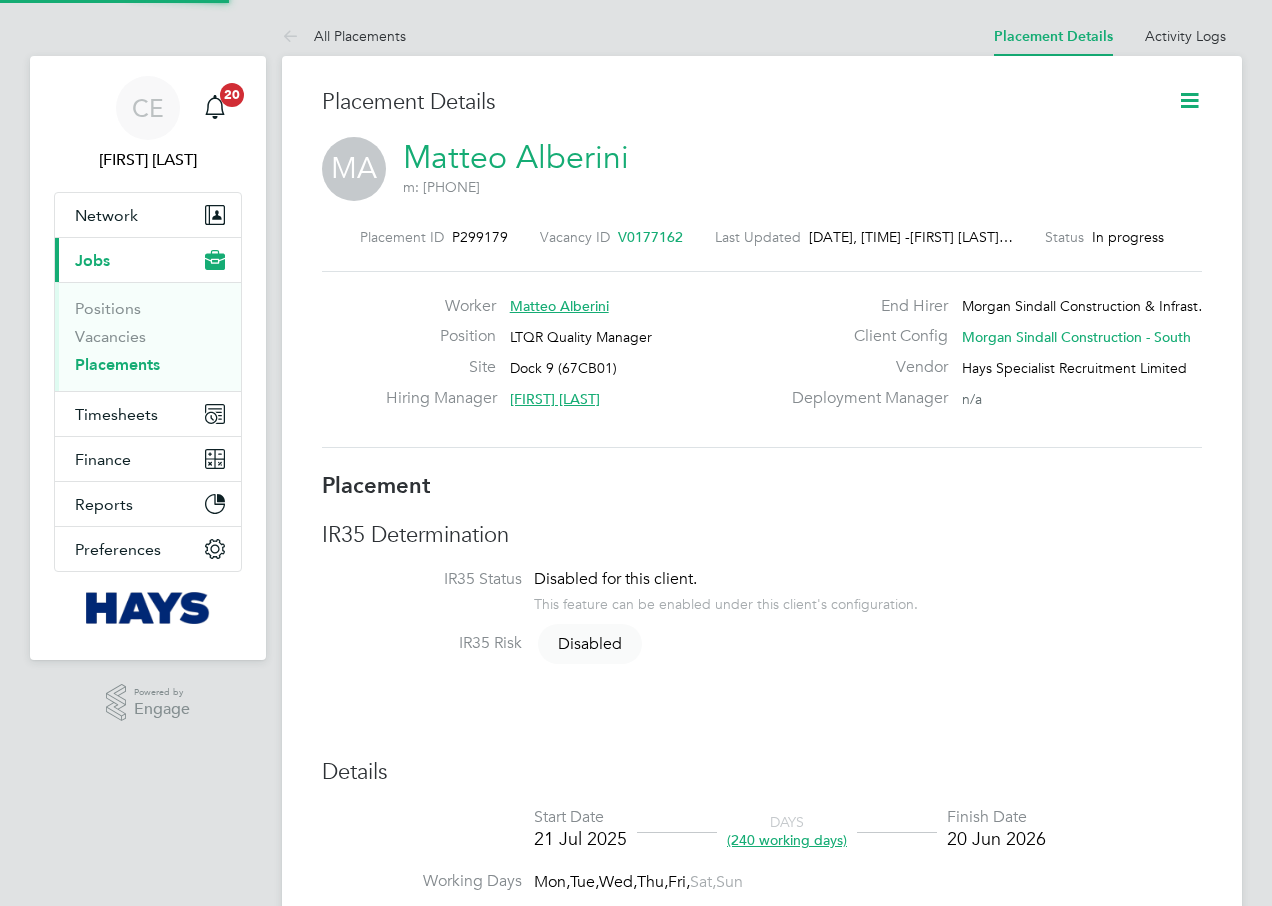 scroll, scrollTop: 0, scrollLeft: 0, axis: both 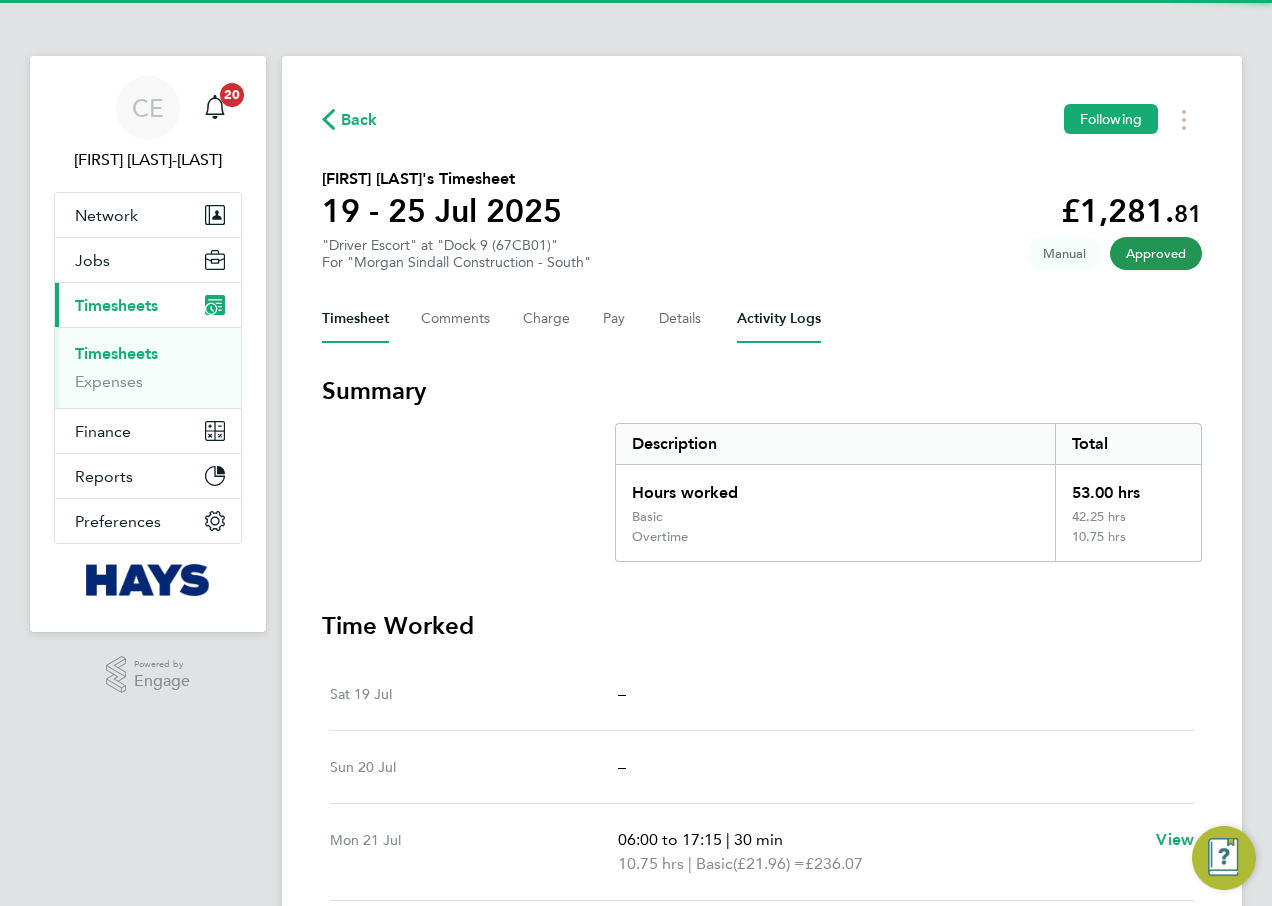 click on "Activity Logs" at bounding box center (779, 319) 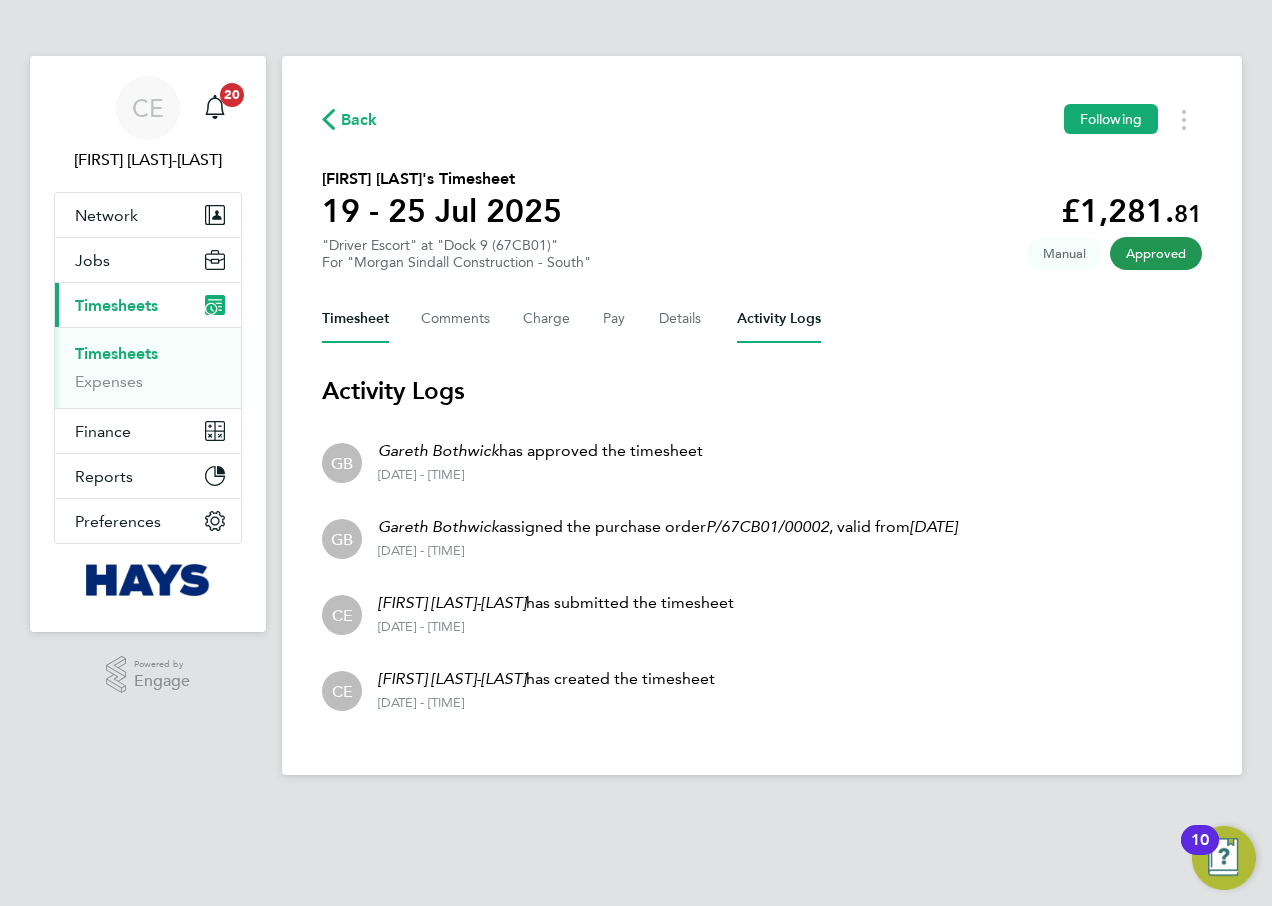 click on "Timesheet" at bounding box center (355, 319) 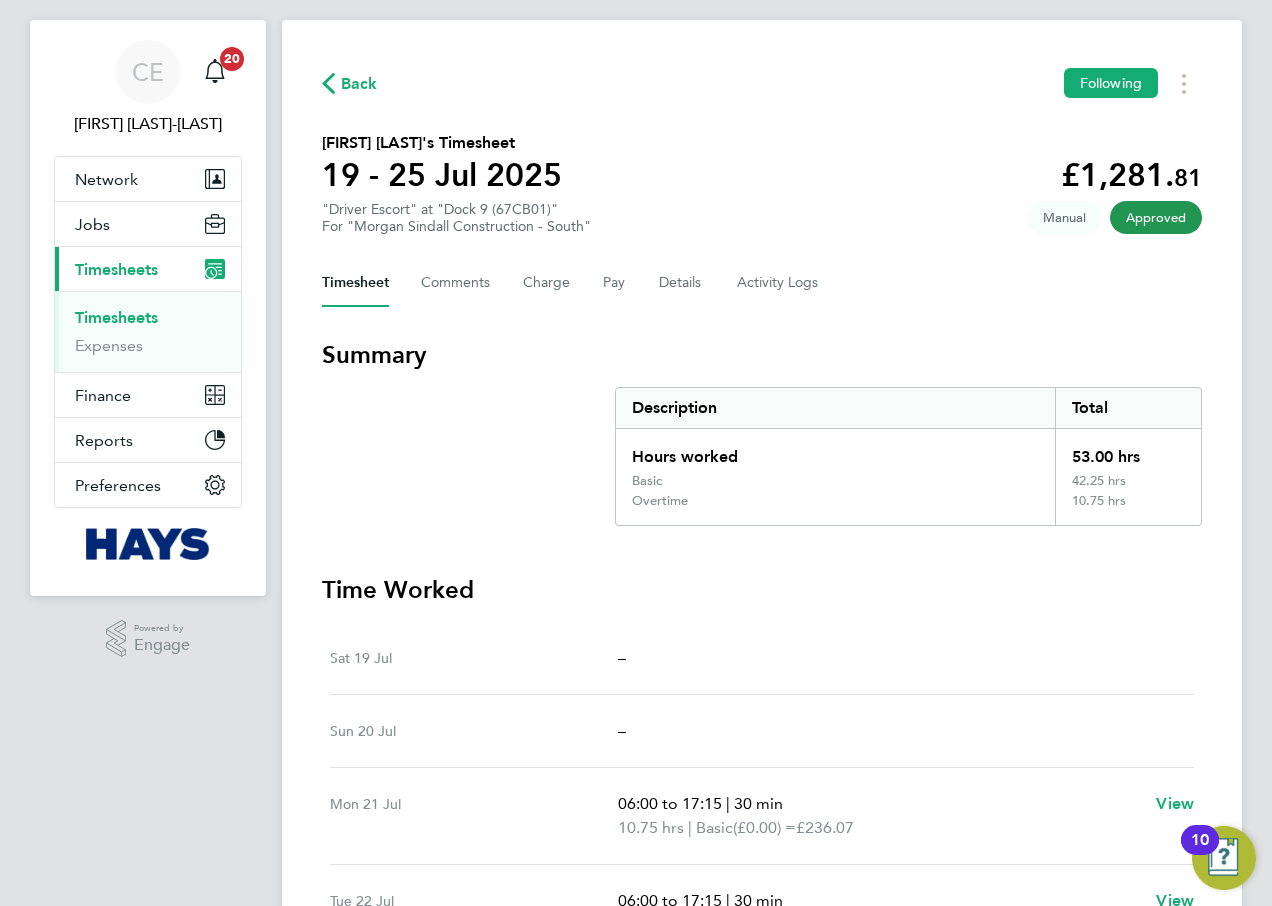 scroll, scrollTop: 0, scrollLeft: 0, axis: both 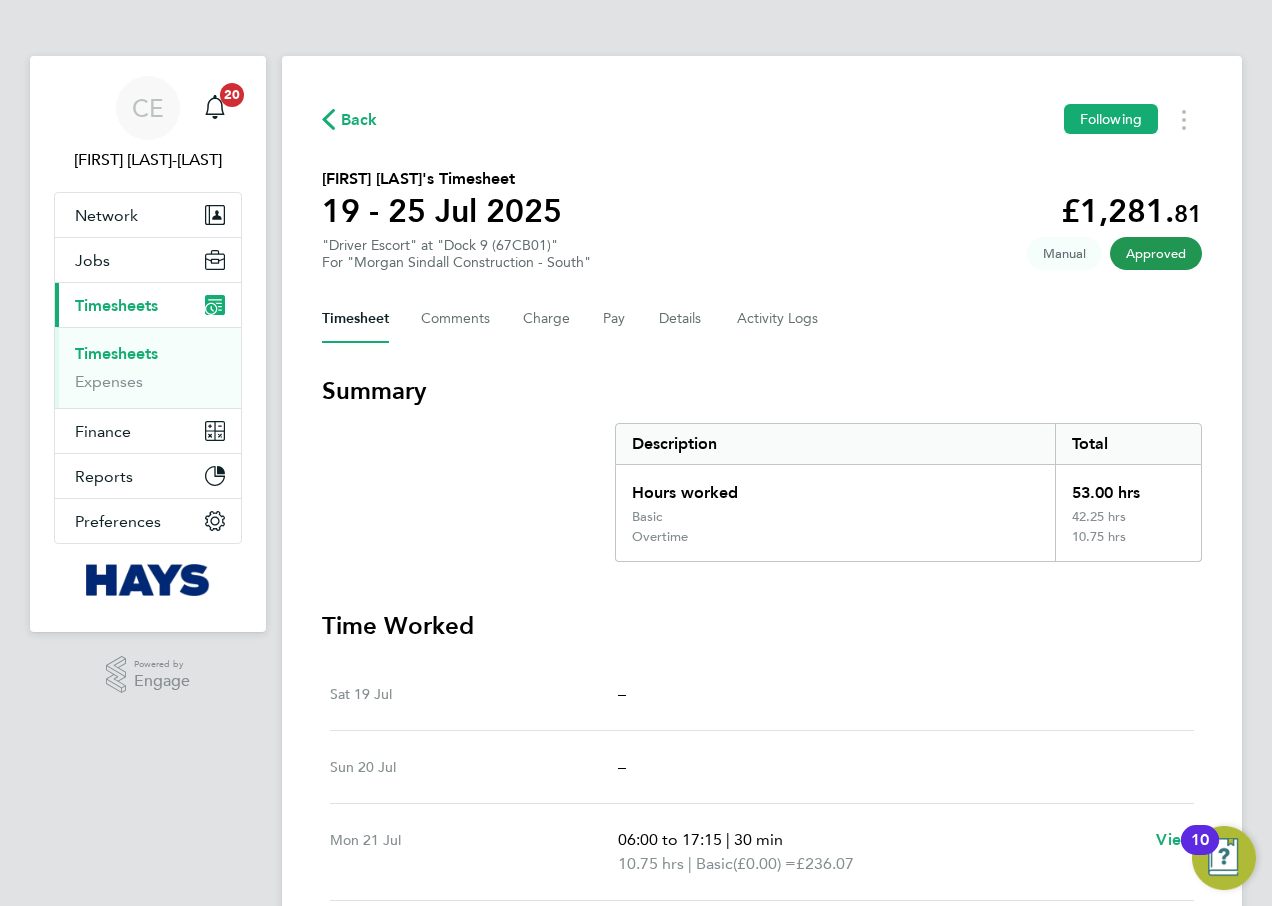 click on "Back" 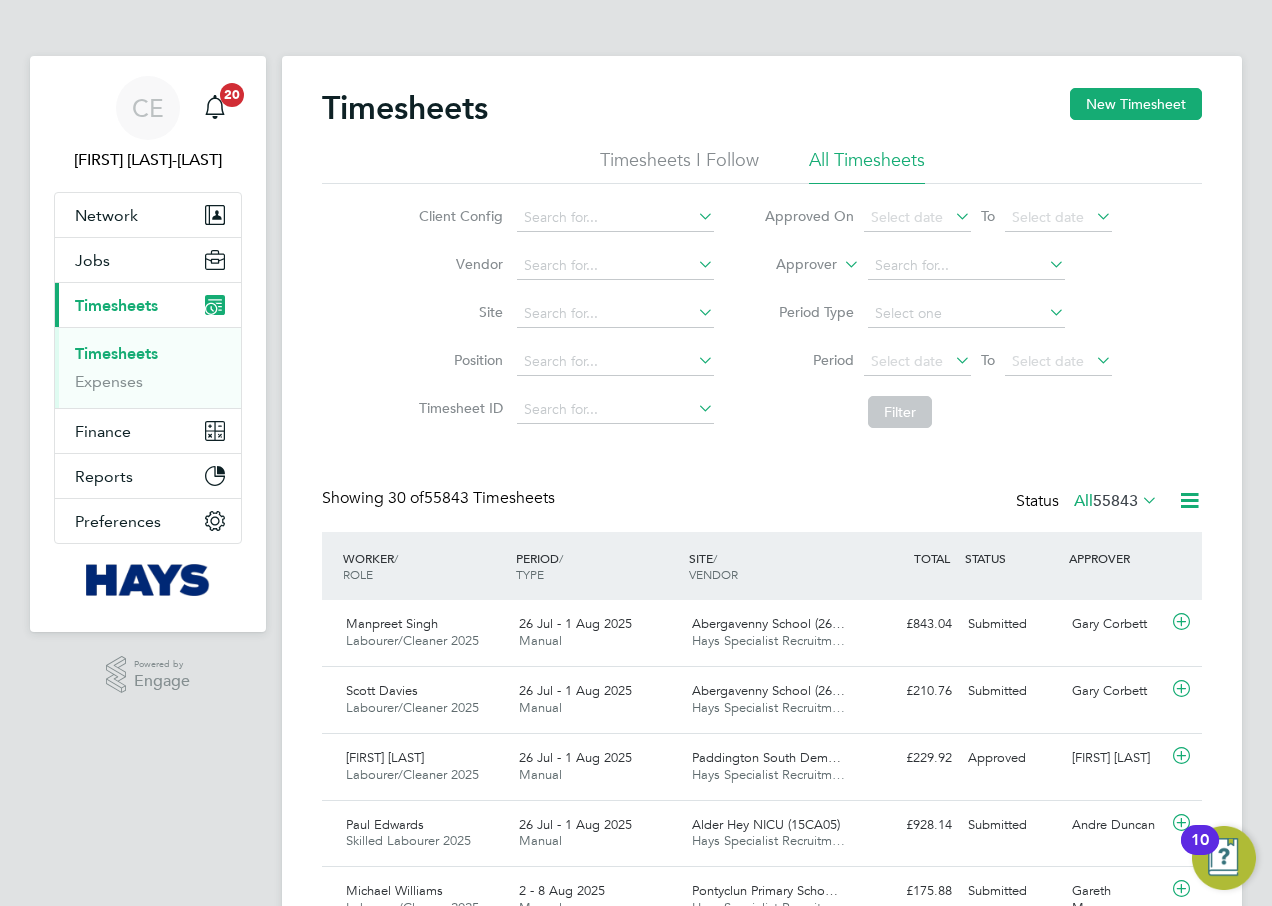 scroll, scrollTop: 10, scrollLeft: 10, axis: both 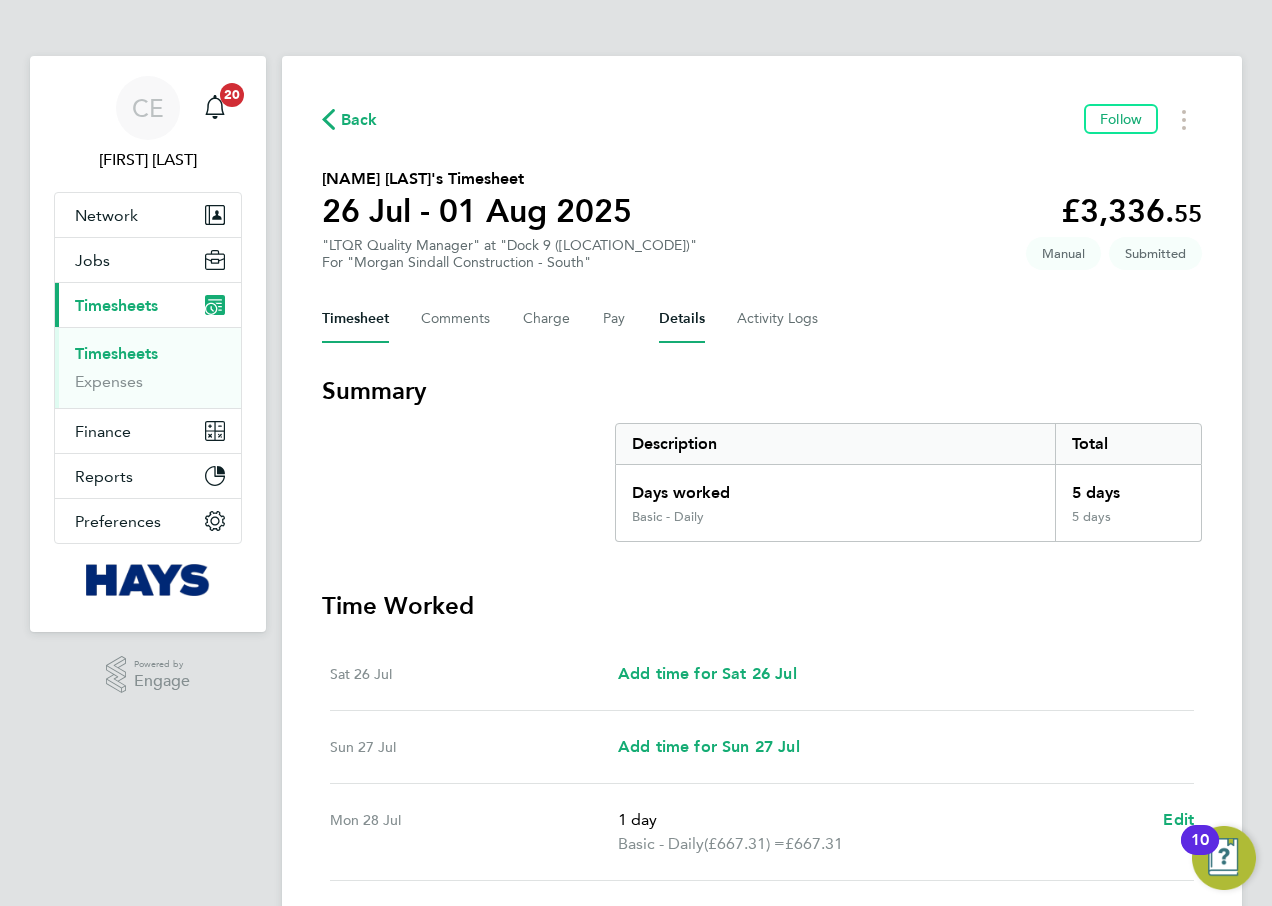 click on "Details" at bounding box center [682, 319] 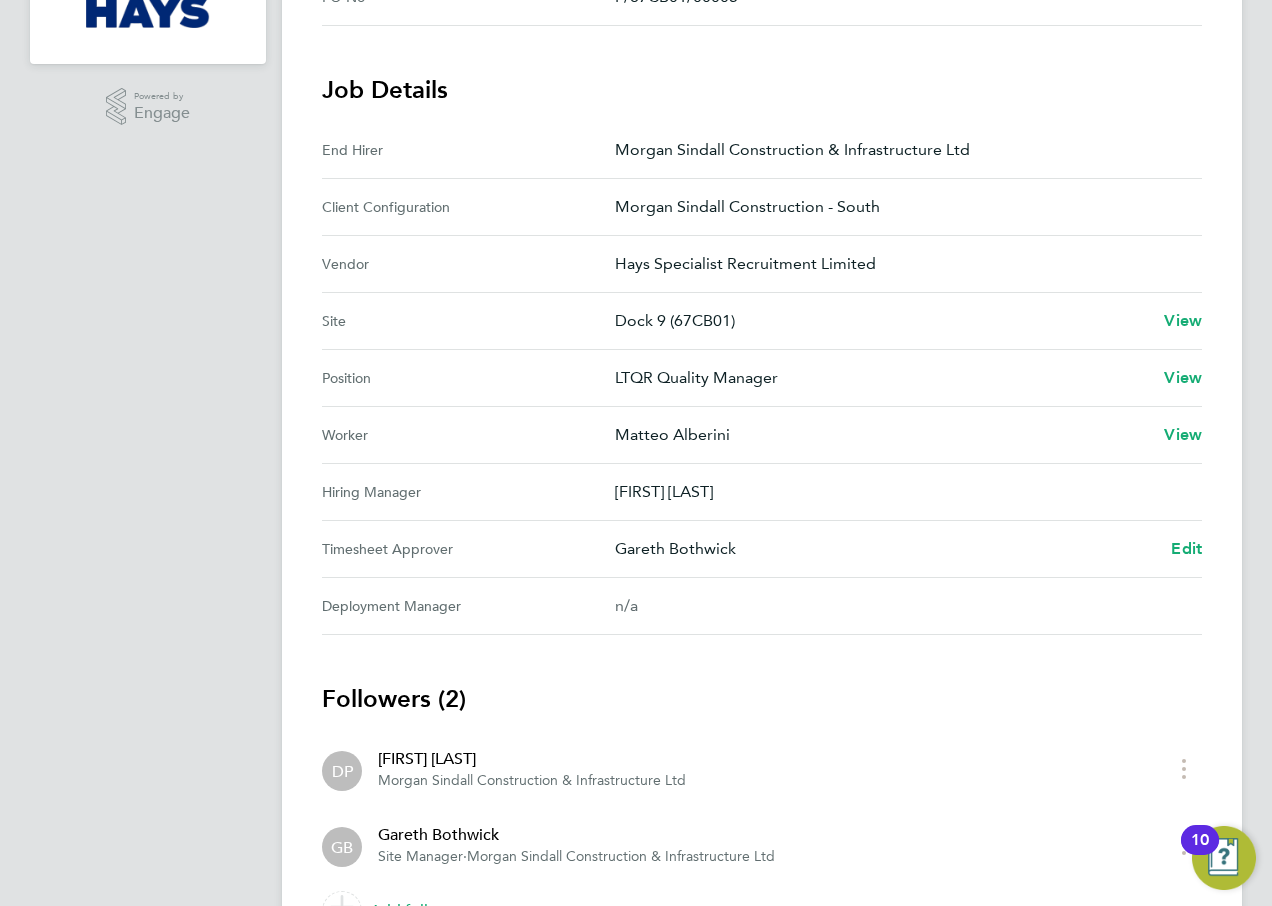 scroll, scrollTop: 600, scrollLeft: 0, axis: vertical 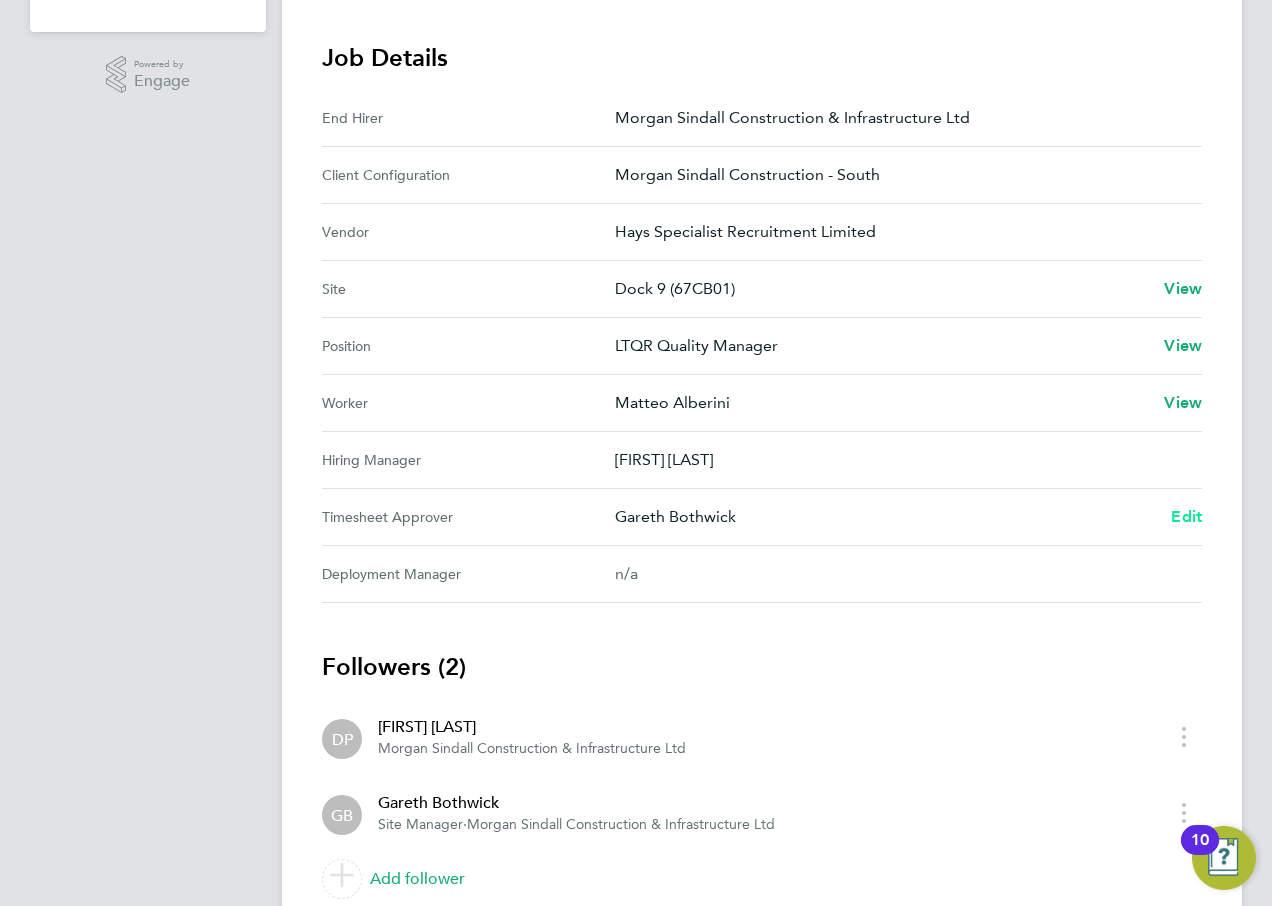click on "Edit" at bounding box center (1186, 516) 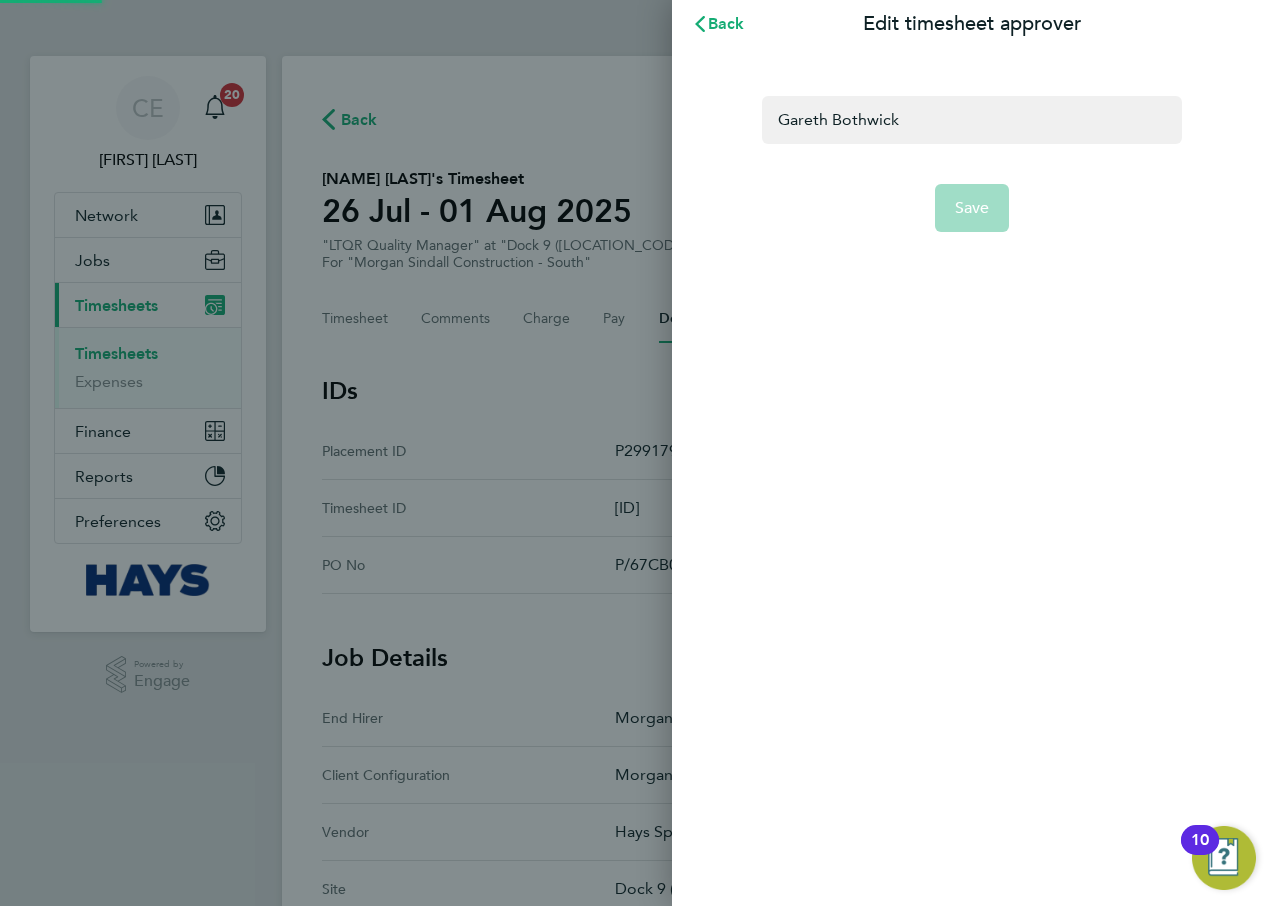 scroll, scrollTop: 0, scrollLeft: 0, axis: both 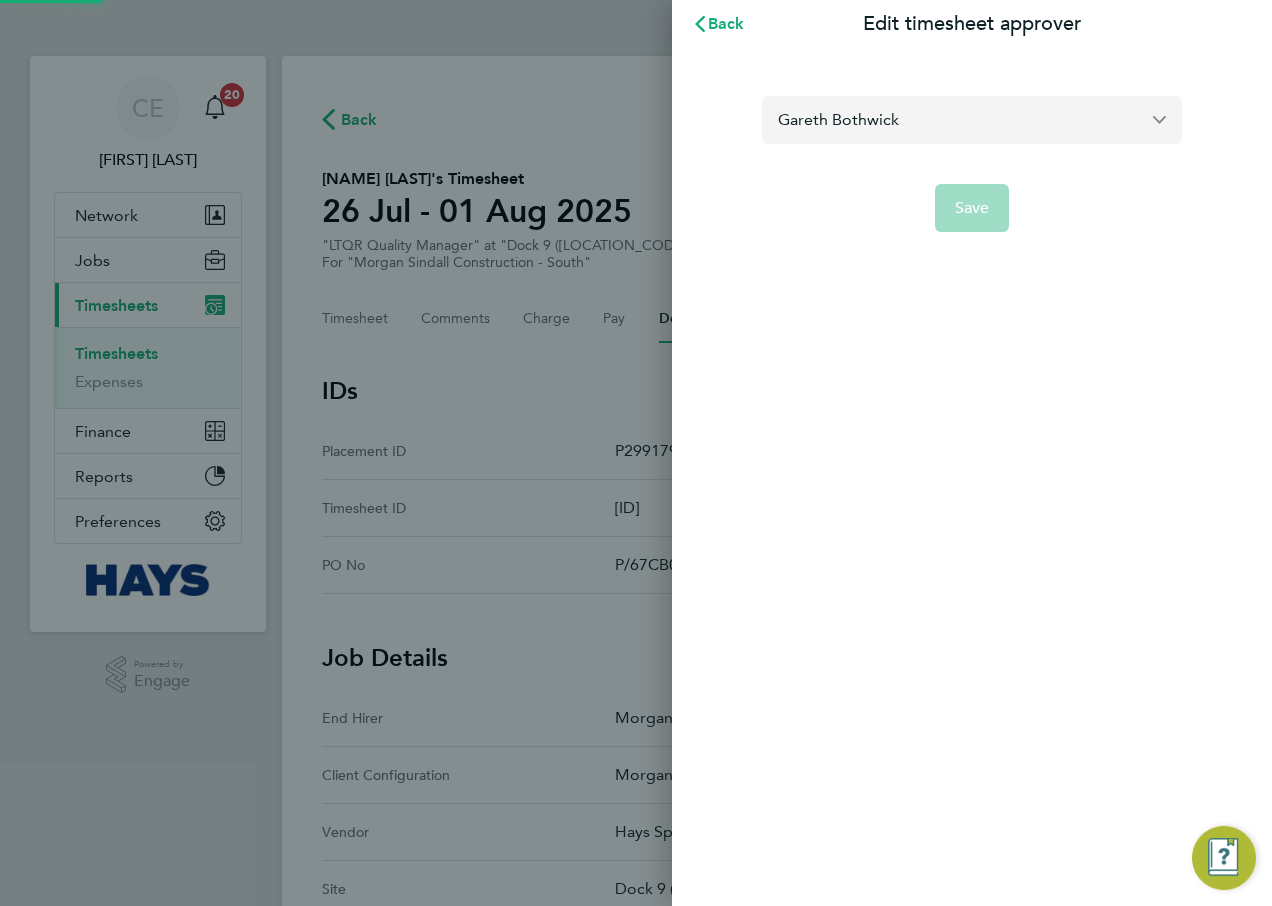 click on "Gareth Bothwick" at bounding box center [972, 119] 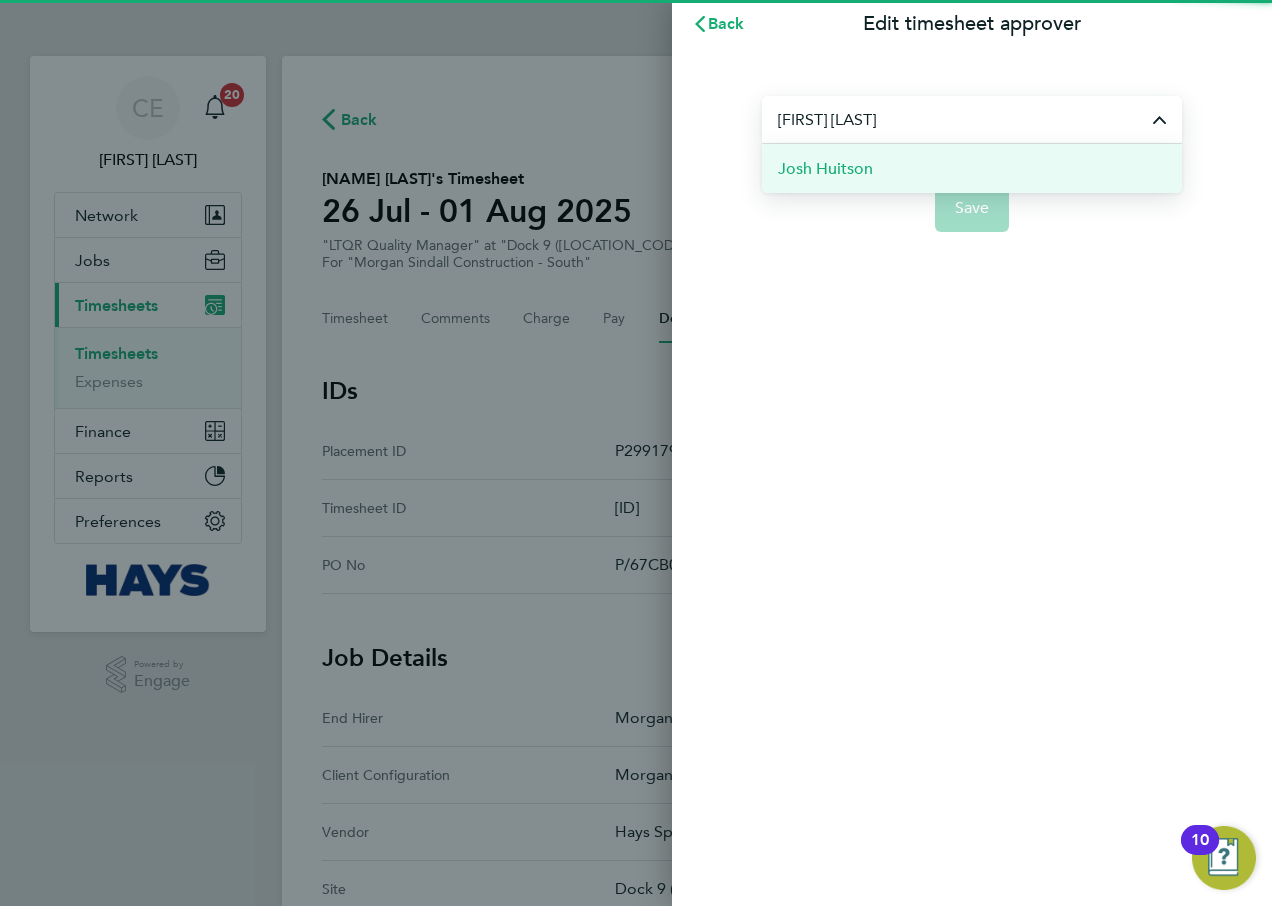 click on "Josh Huitson" at bounding box center [972, 168] 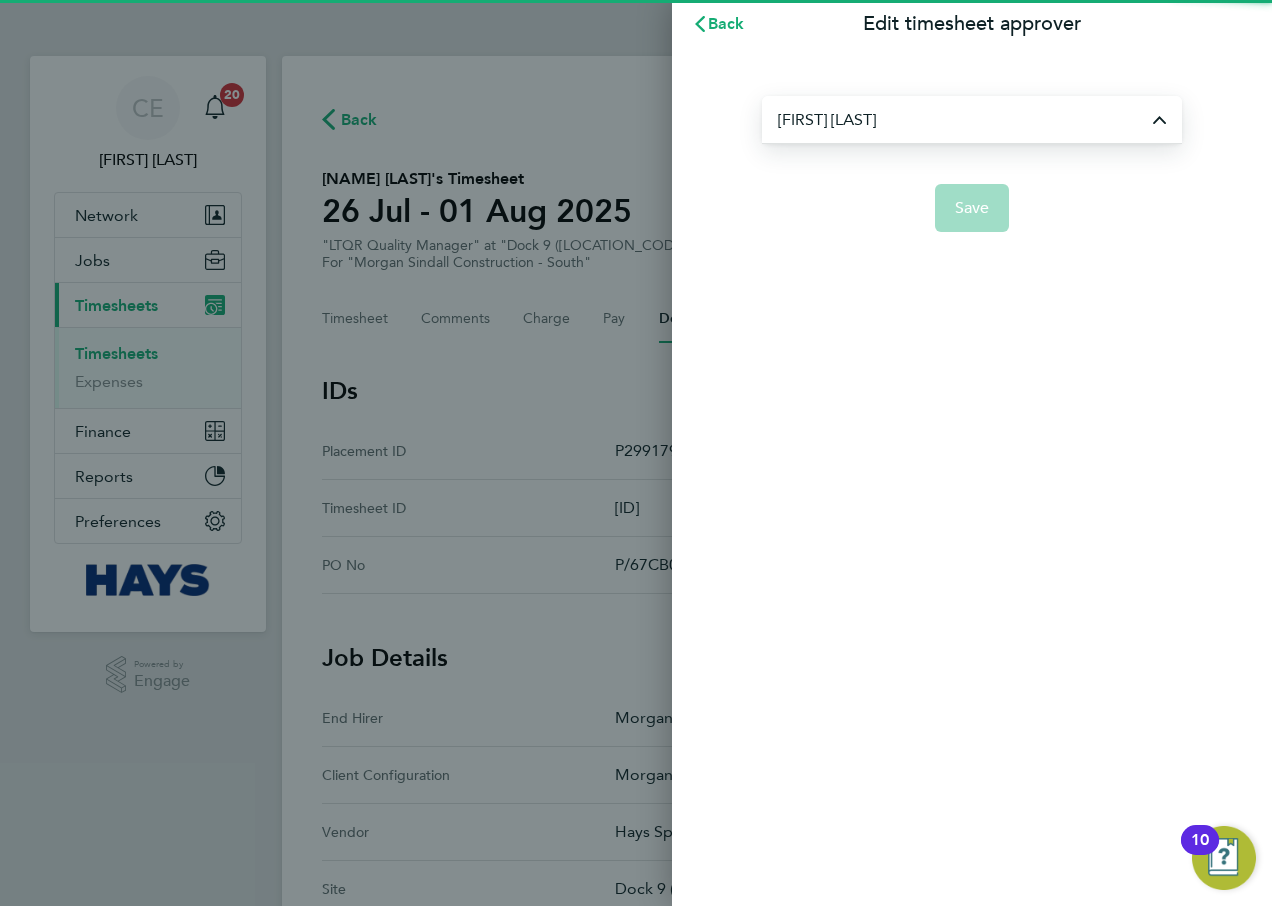 type on "Josh Huitson" 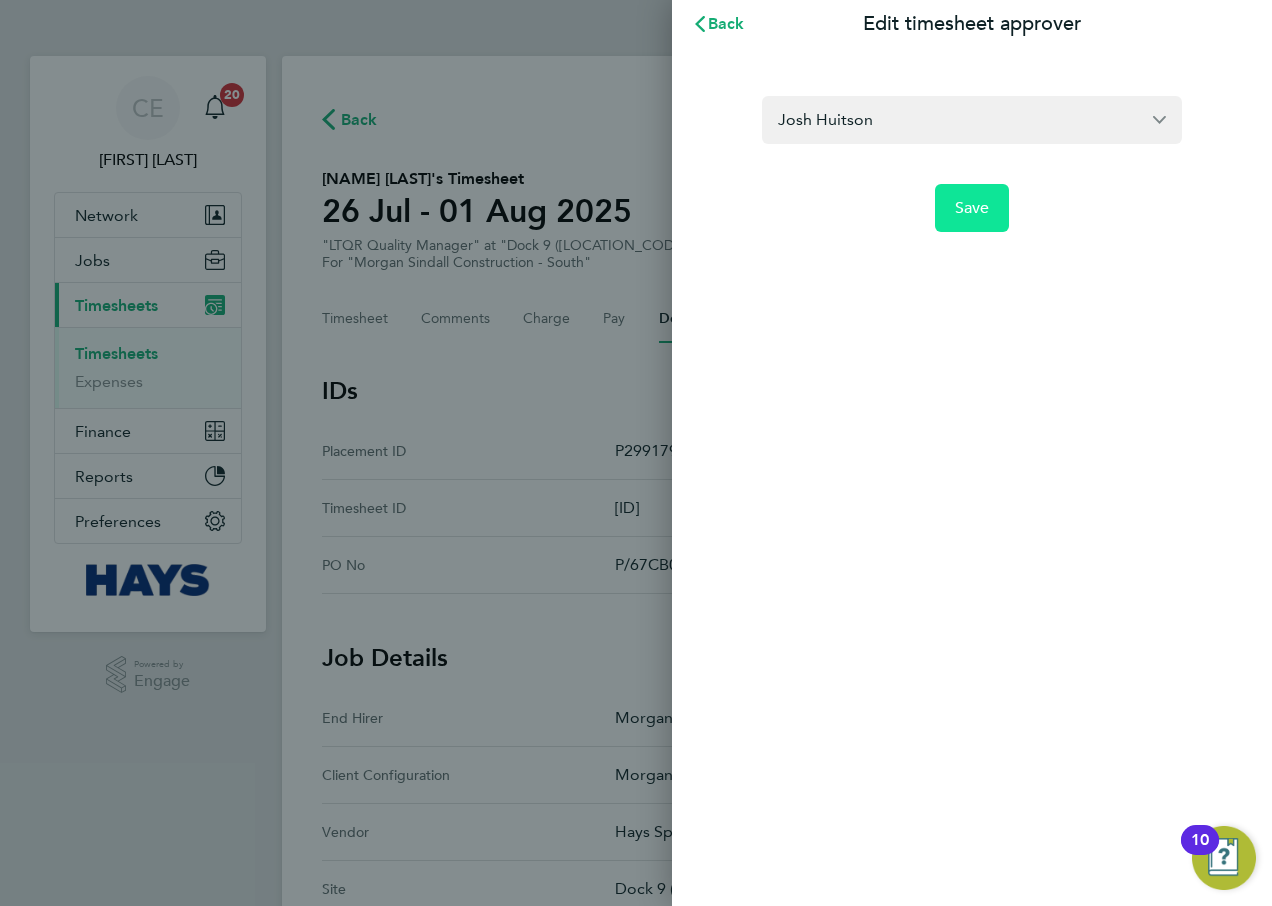 click on "Save" 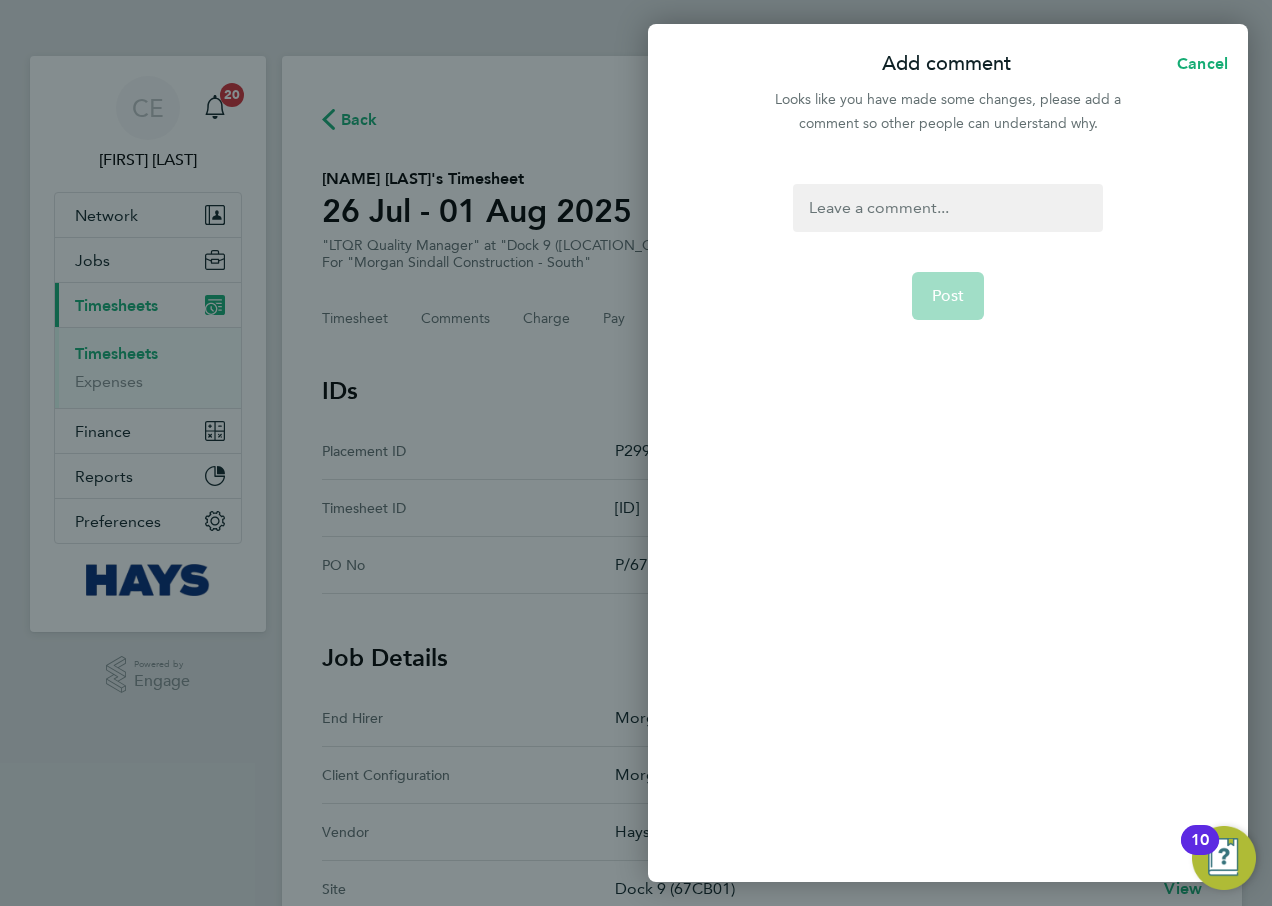 click at bounding box center [947, 208] 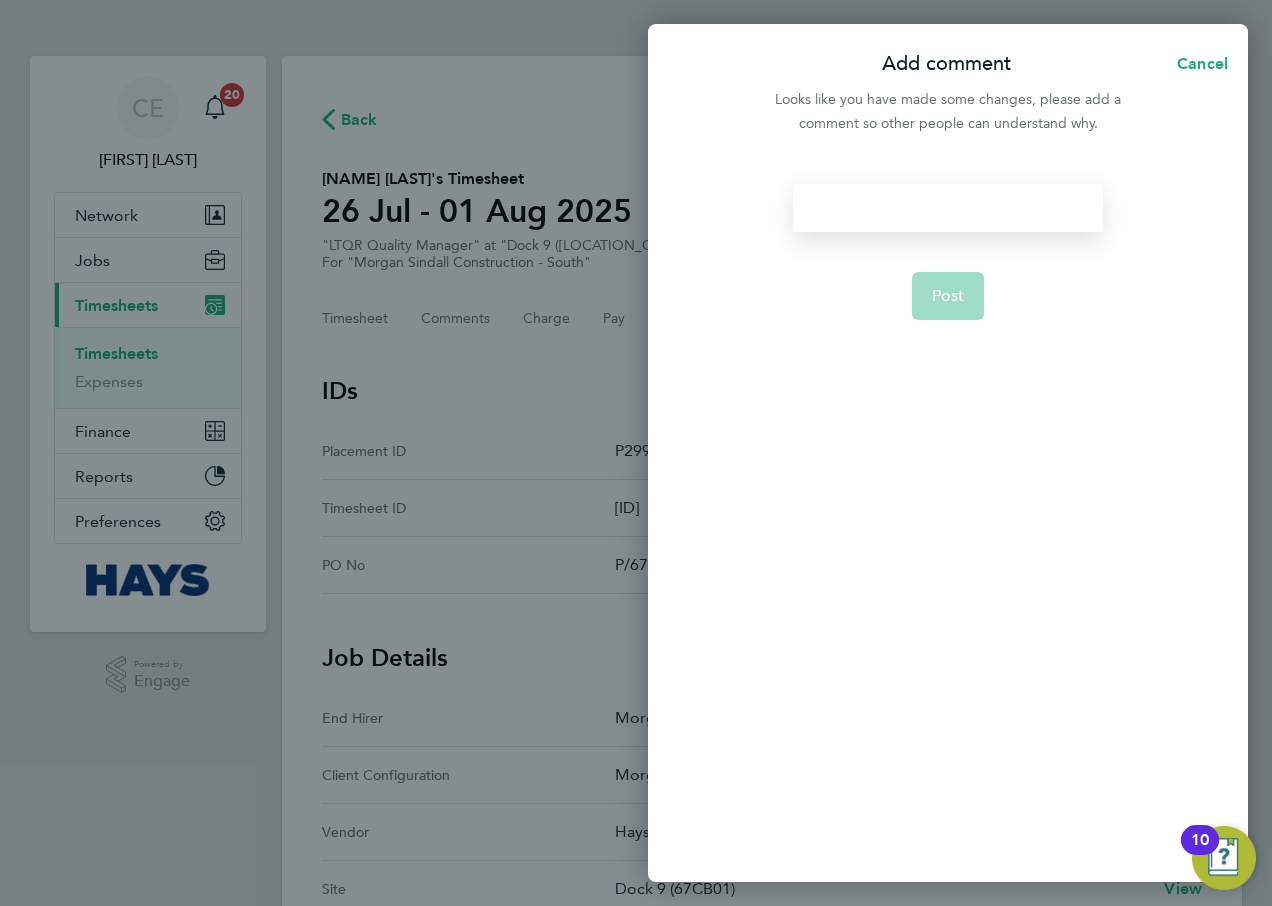 click at bounding box center [947, 208] 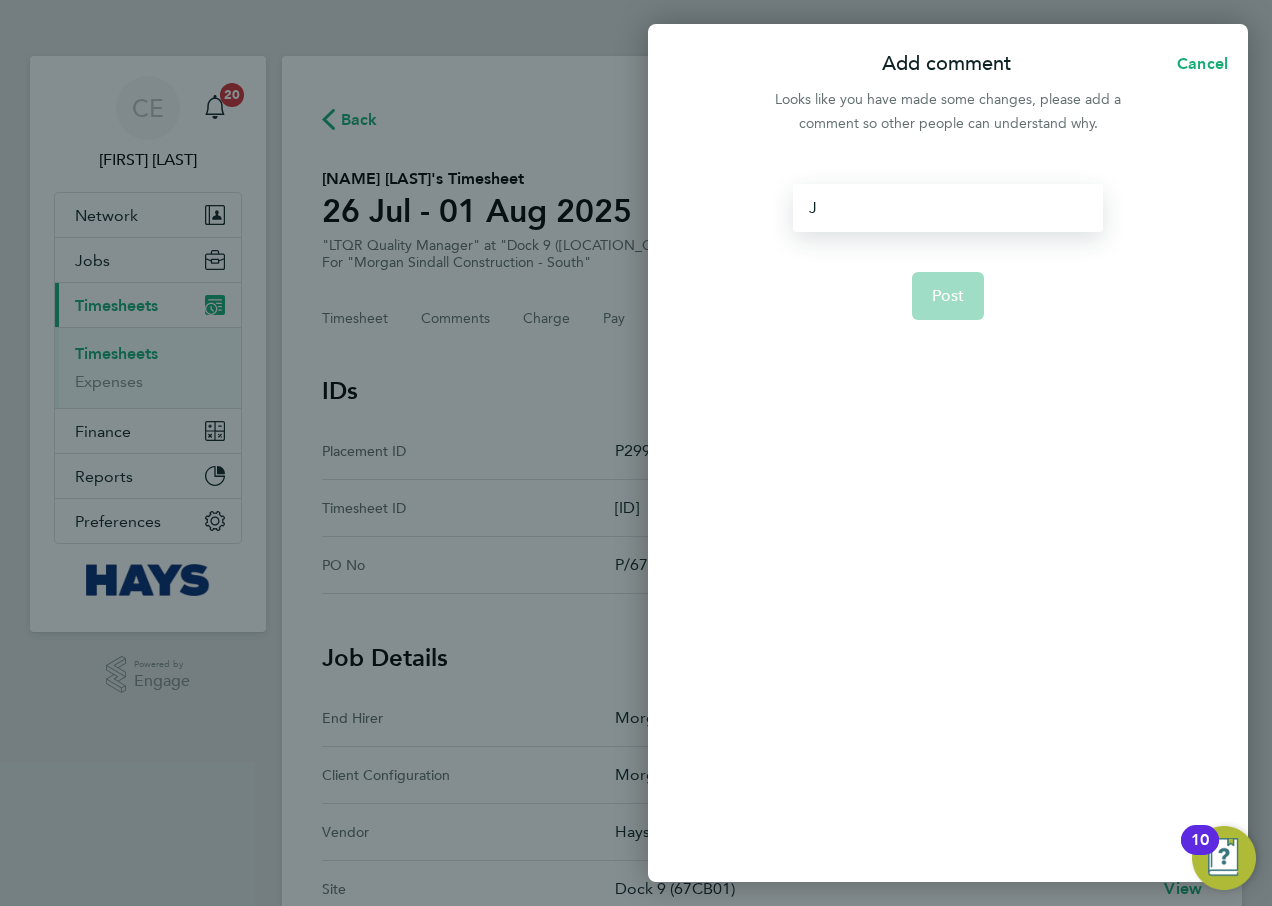 type 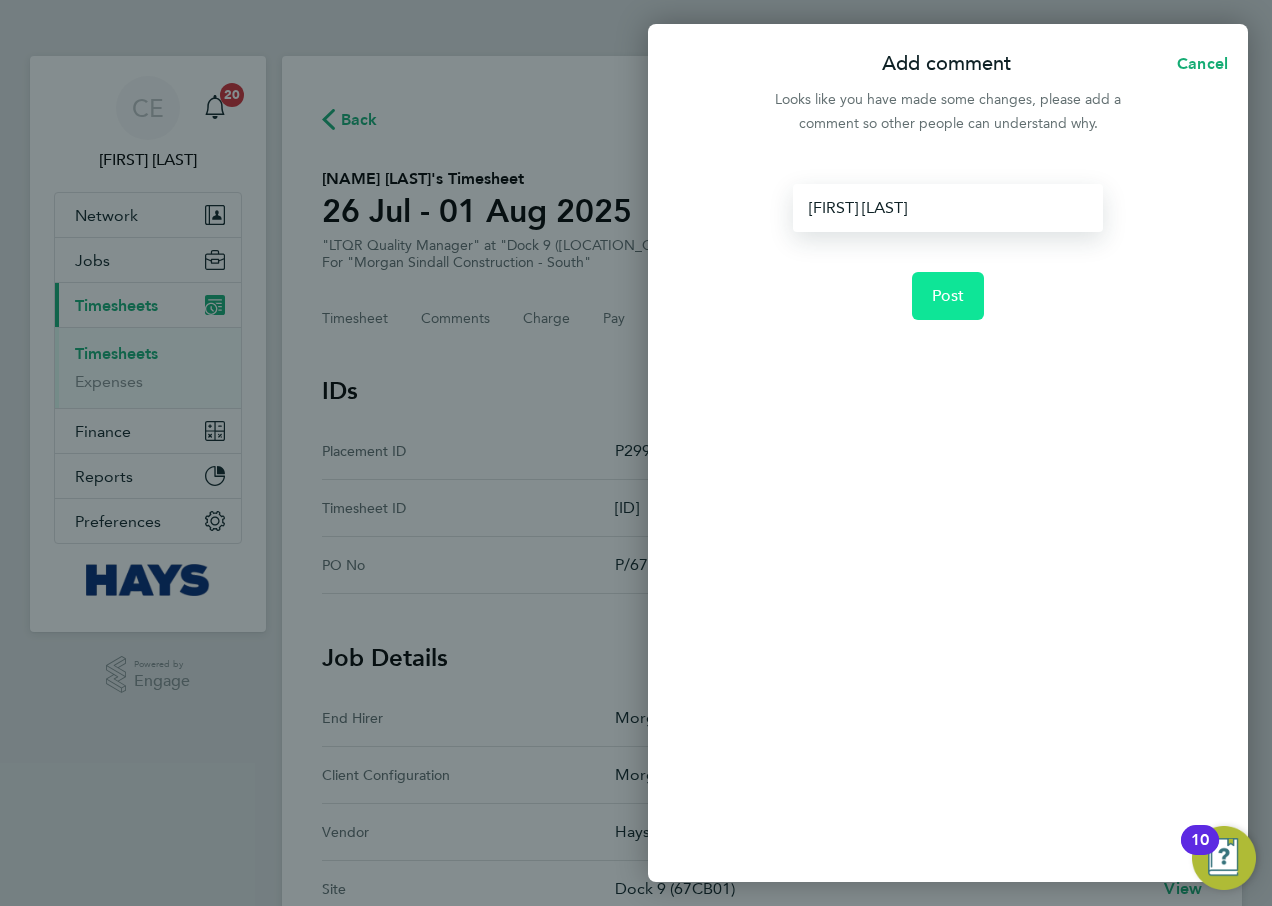 drag, startPoint x: 959, startPoint y: 380, endPoint x: 949, endPoint y: 286, distance: 94.53042 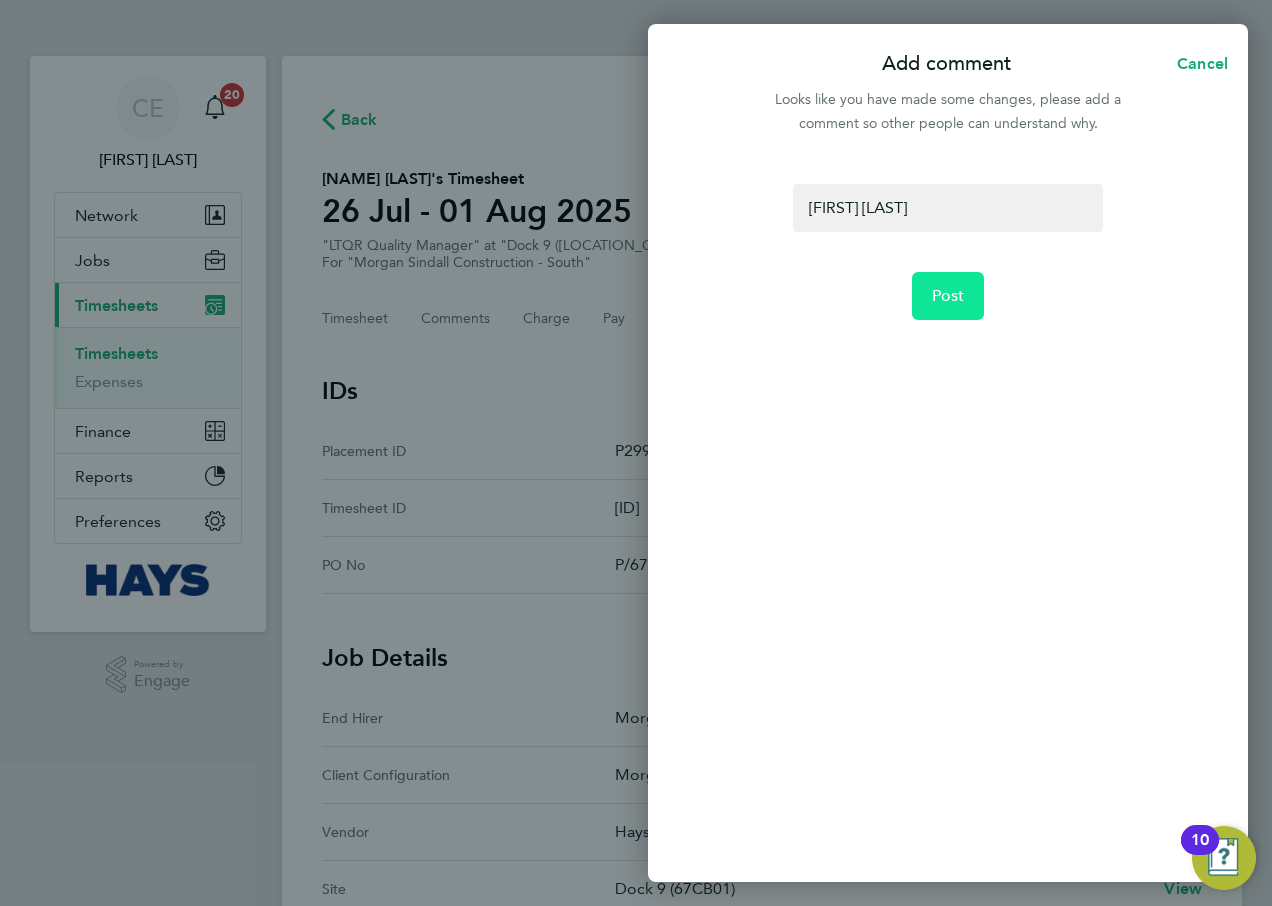 click on "Post" 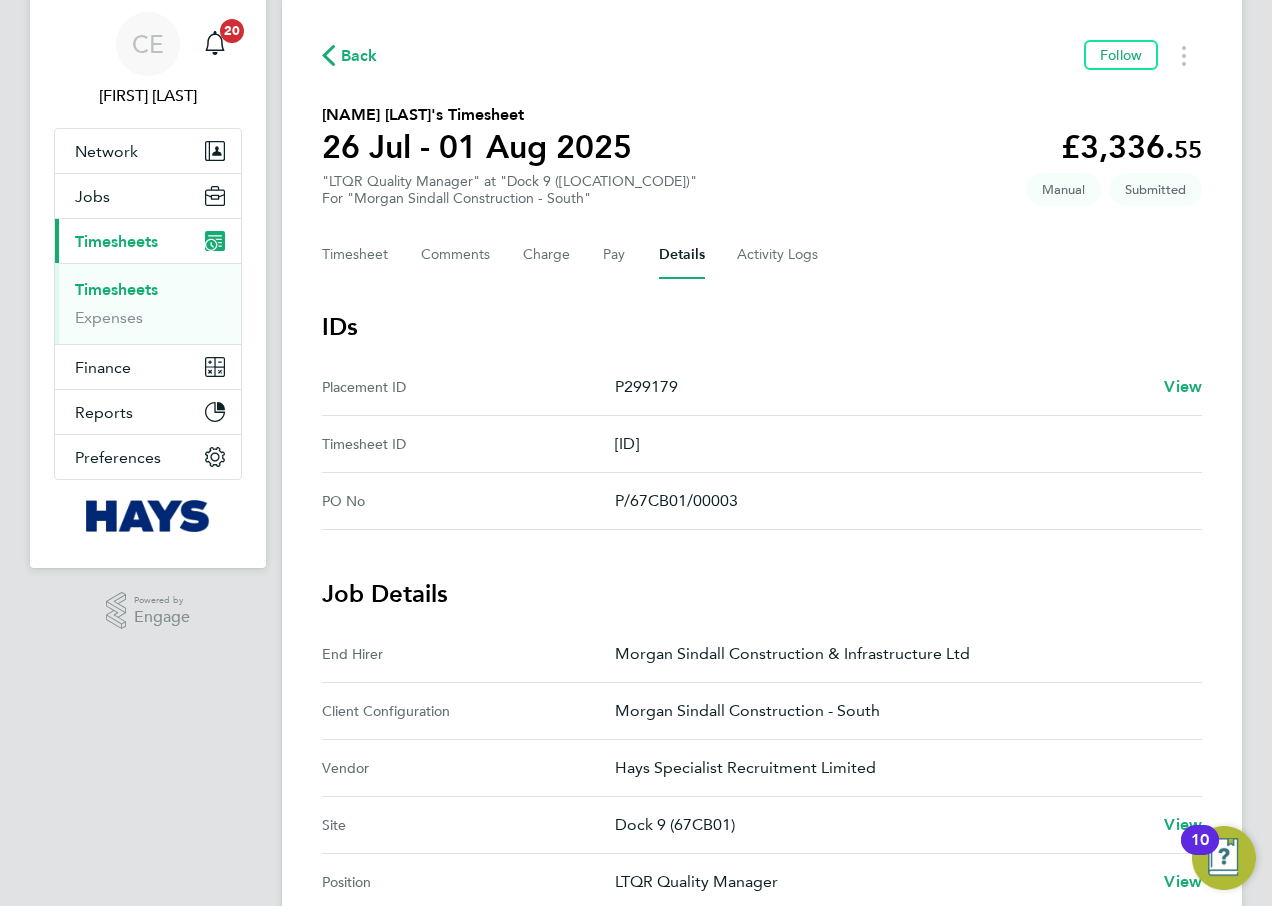 scroll, scrollTop: 100, scrollLeft: 0, axis: vertical 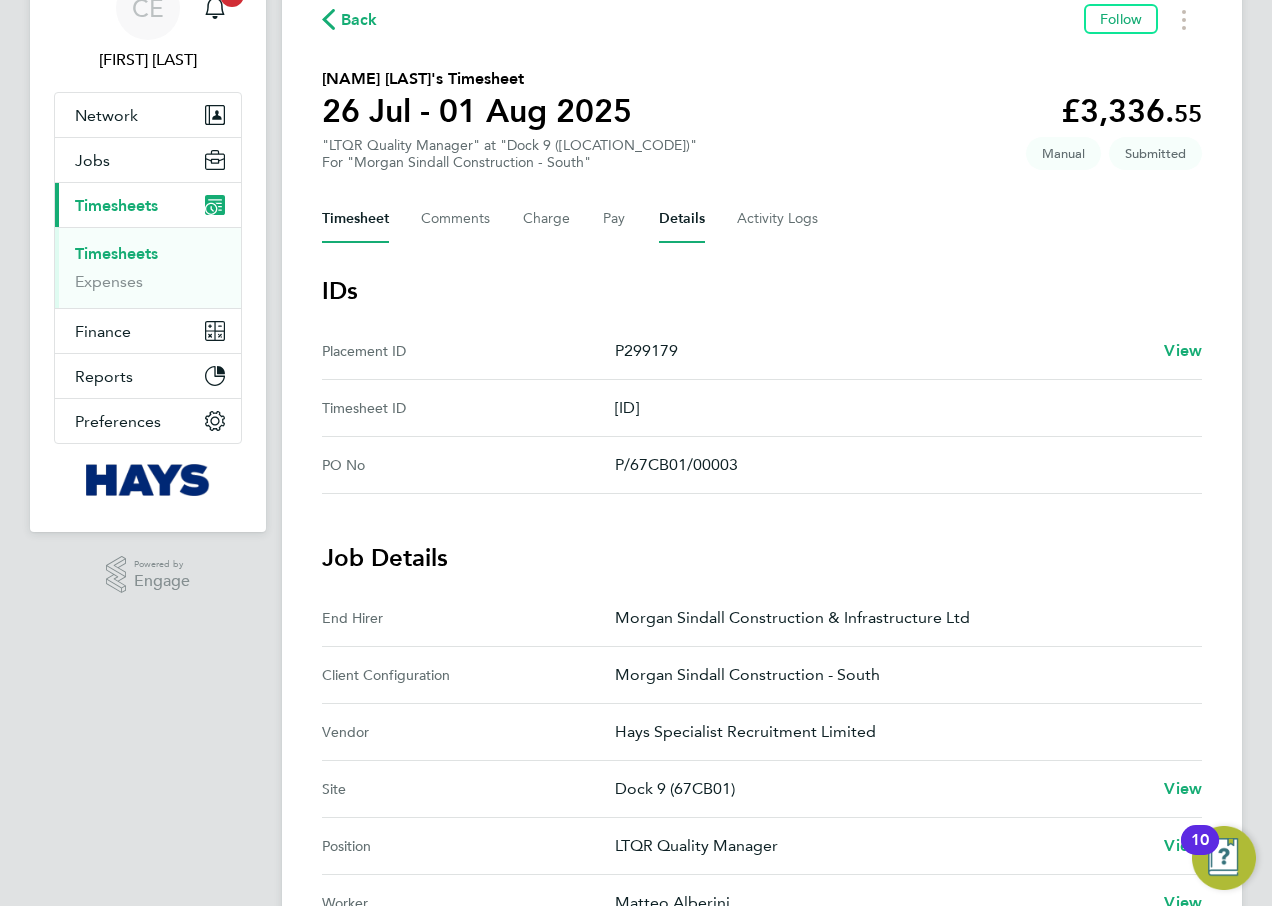 click on "Timesheet" at bounding box center [355, 219] 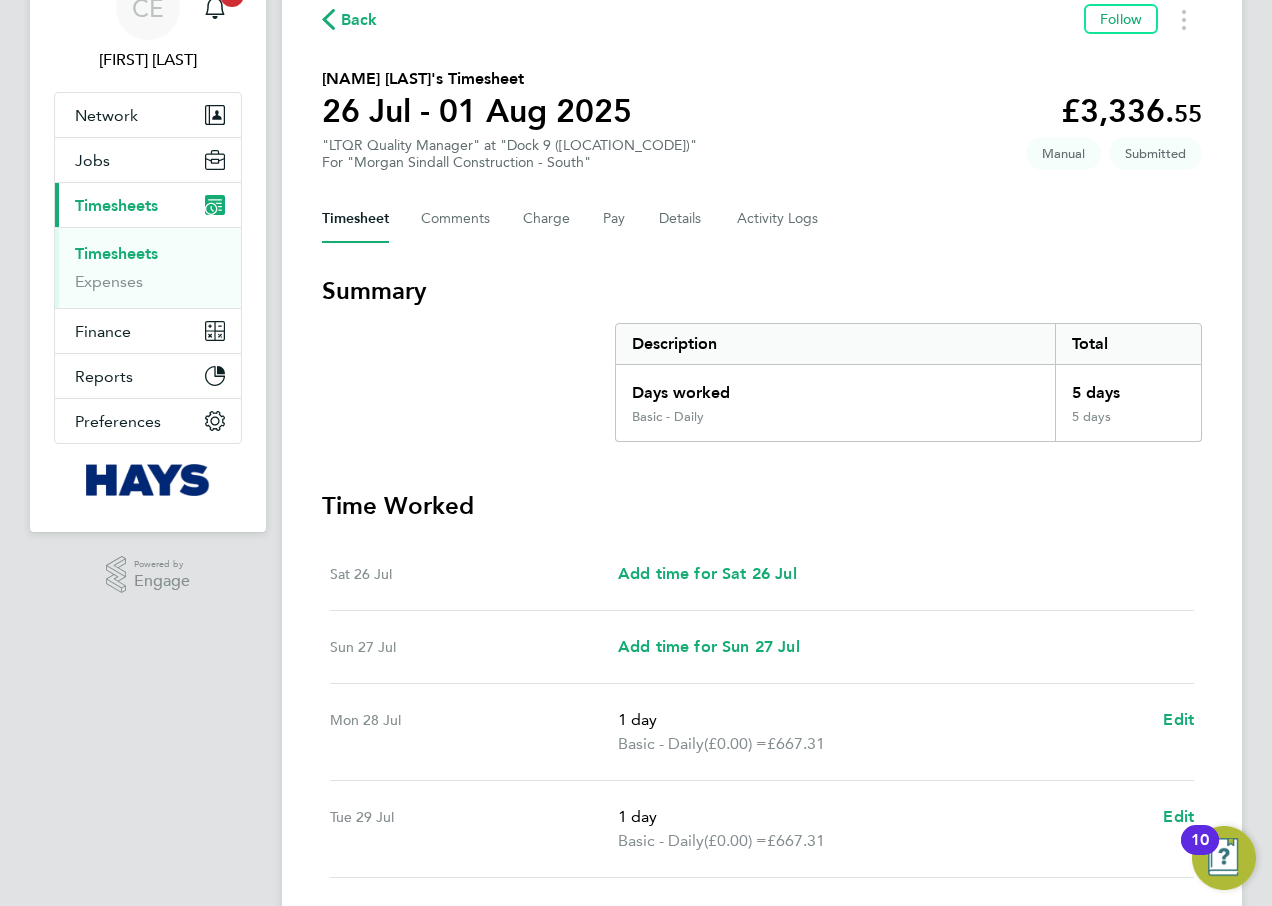 scroll, scrollTop: 0, scrollLeft: 0, axis: both 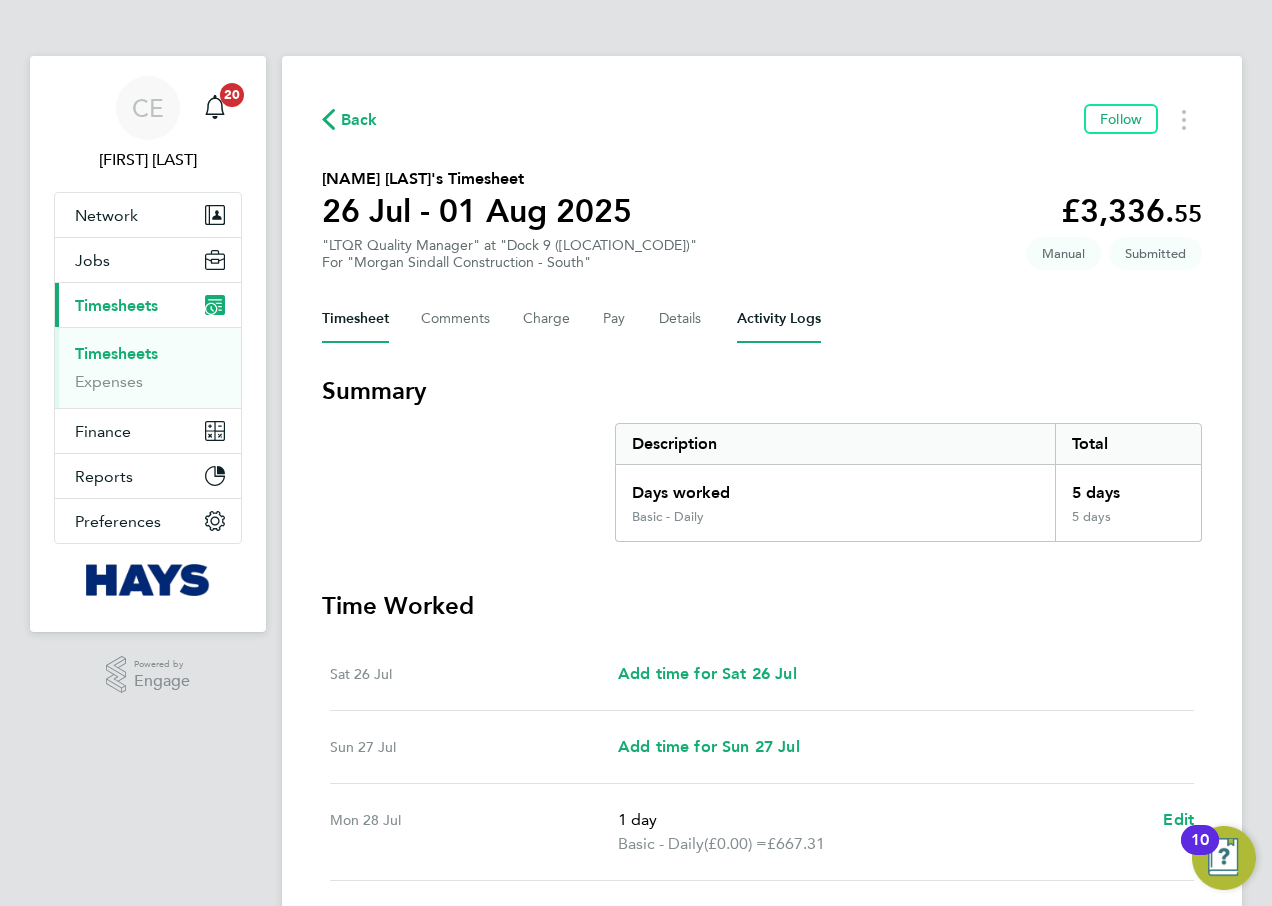 click on "Activity Logs" at bounding box center (779, 319) 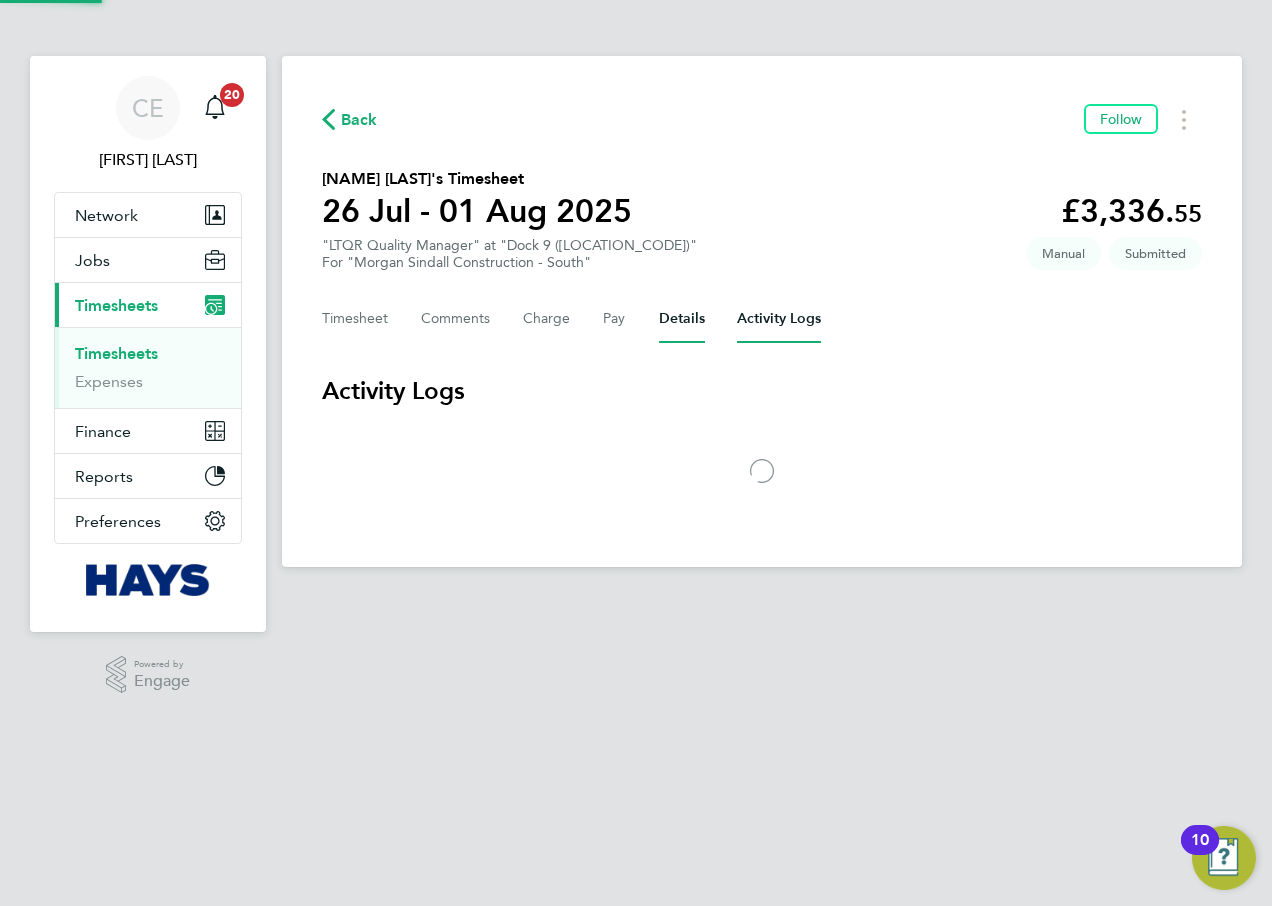click on "Details" at bounding box center (682, 319) 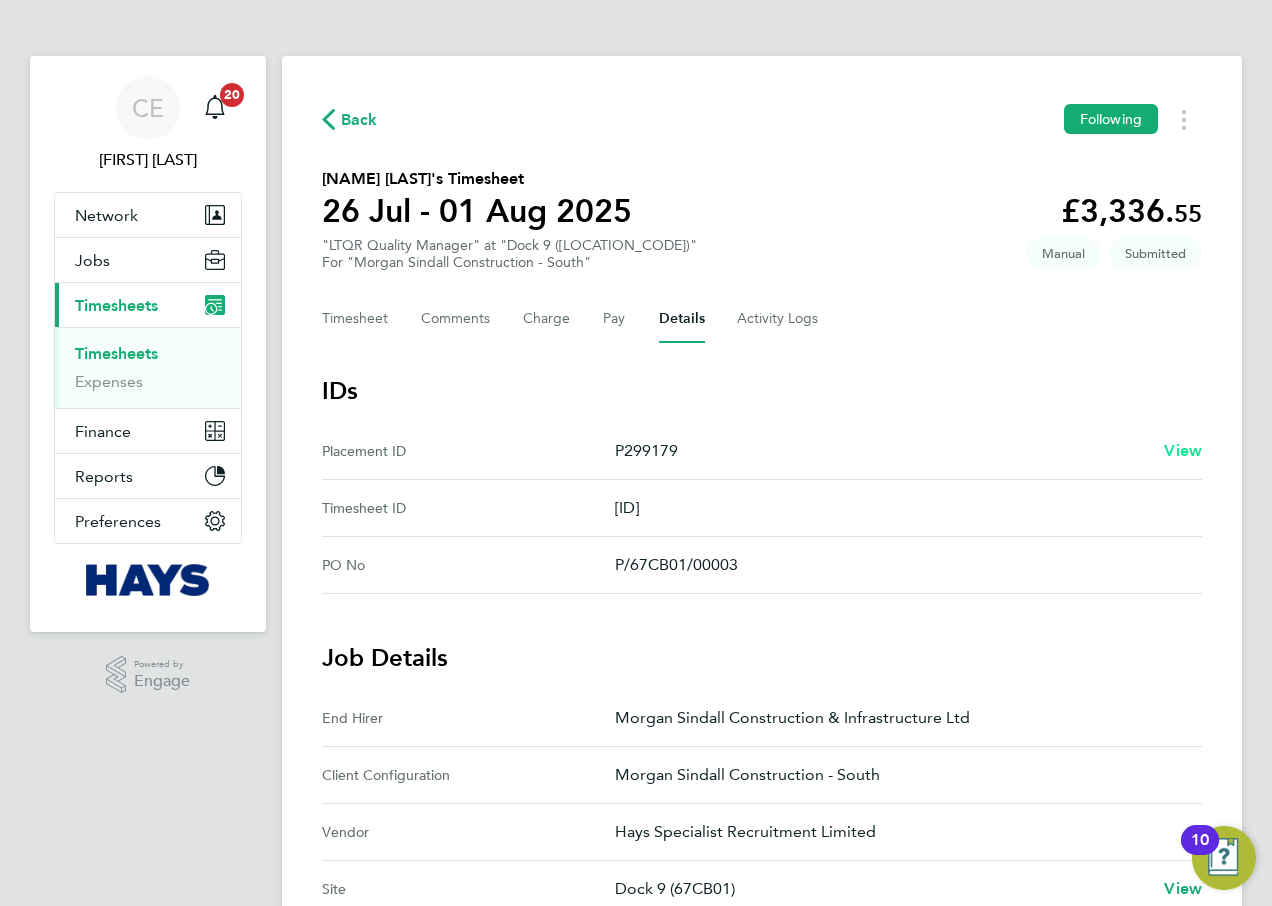 click on "View" at bounding box center [1183, 450] 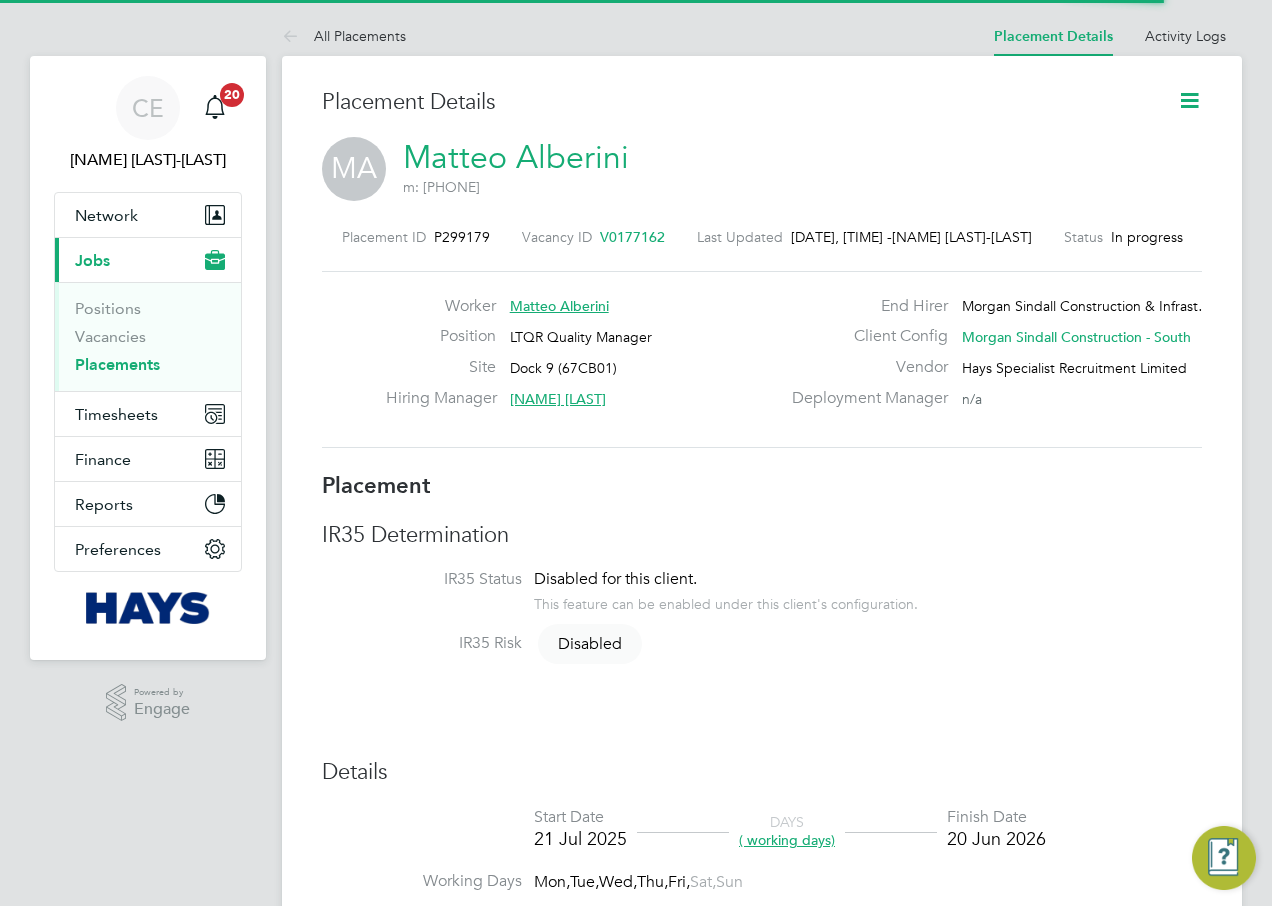 scroll, scrollTop: 0, scrollLeft: 0, axis: both 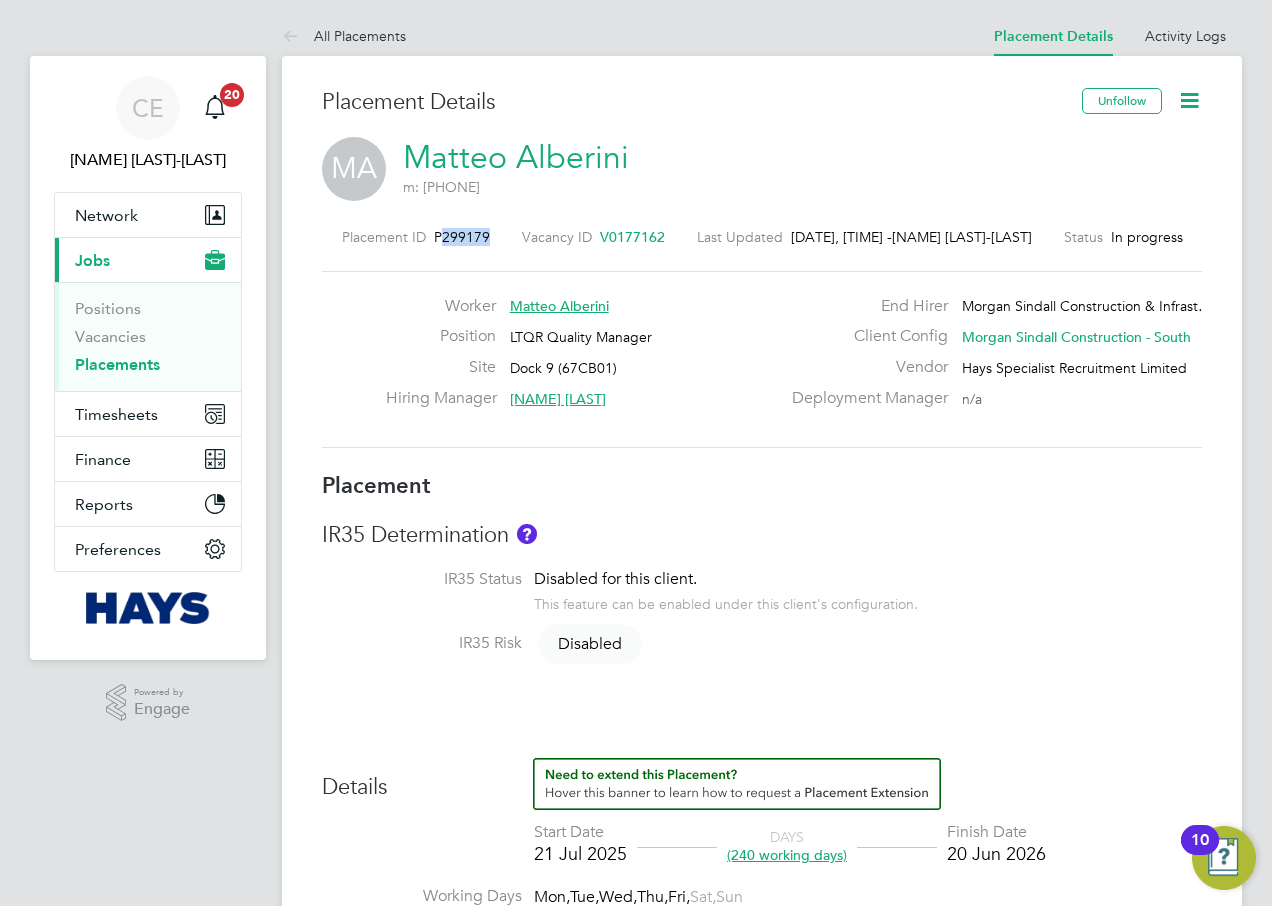 drag, startPoint x: 431, startPoint y: 237, endPoint x: 481, endPoint y: 236, distance: 50.01 